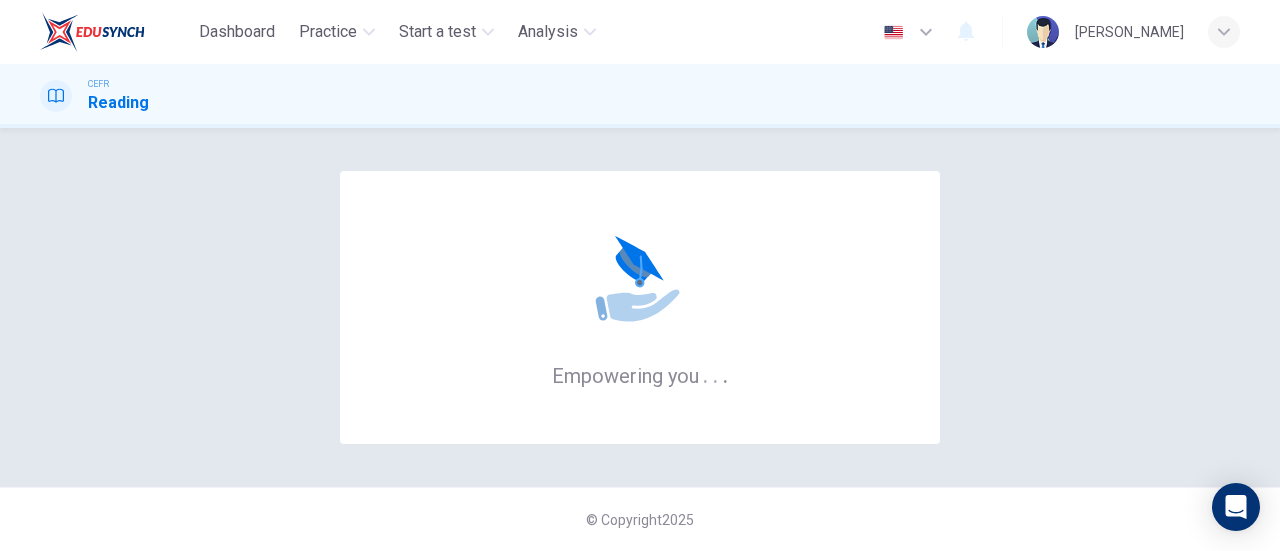 scroll, scrollTop: 0, scrollLeft: 0, axis: both 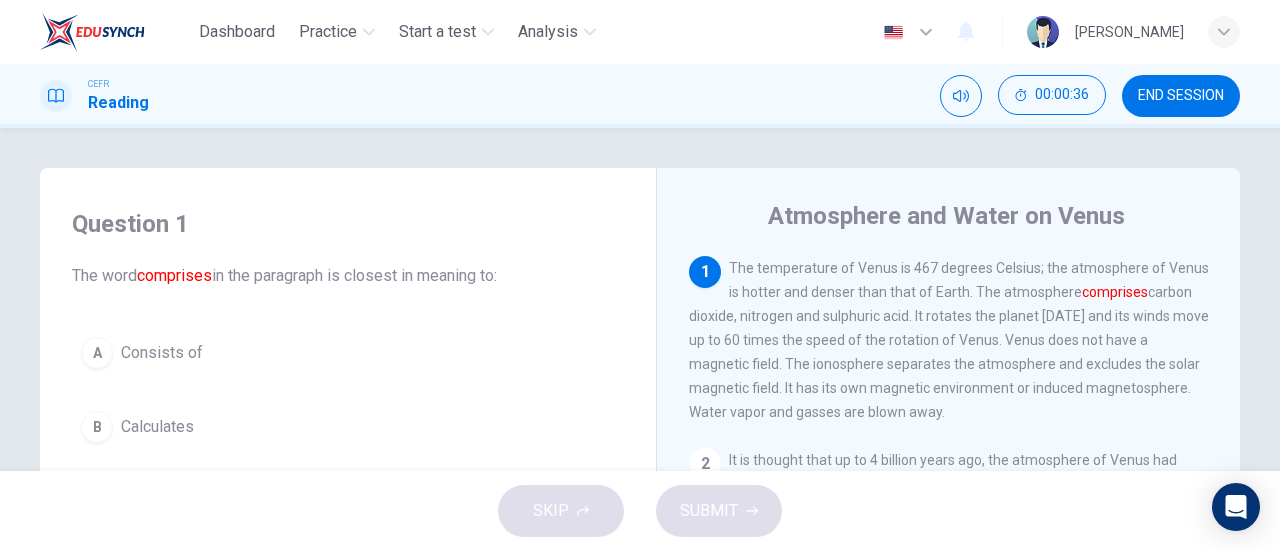drag, startPoint x: 1073, startPoint y: 293, endPoint x: 1132, endPoint y: 294, distance: 59.008472 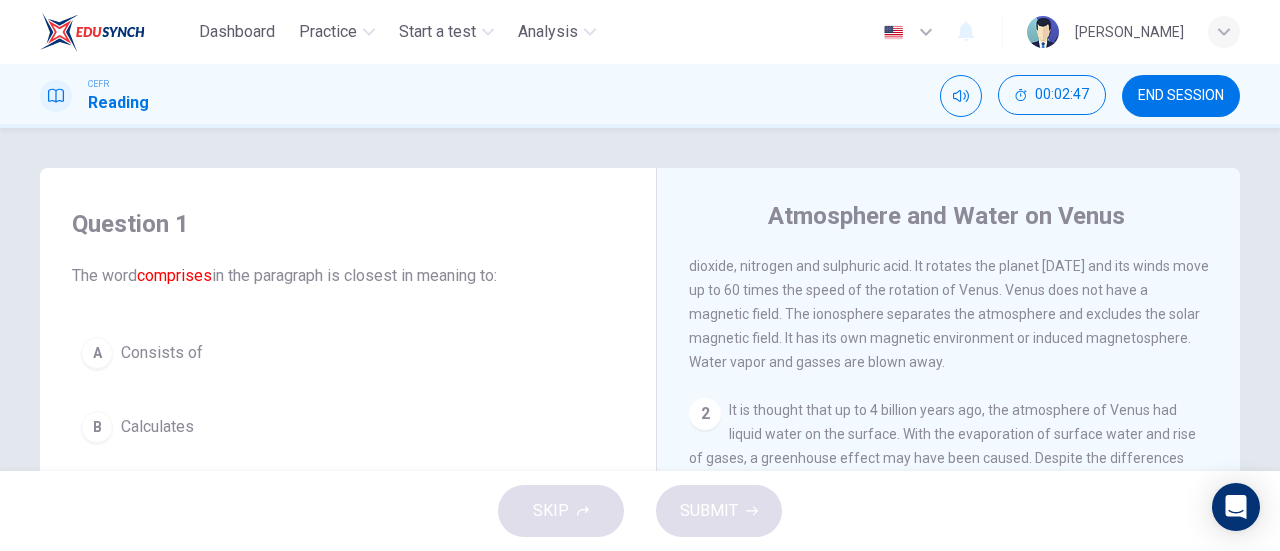scroll, scrollTop: 0, scrollLeft: 0, axis: both 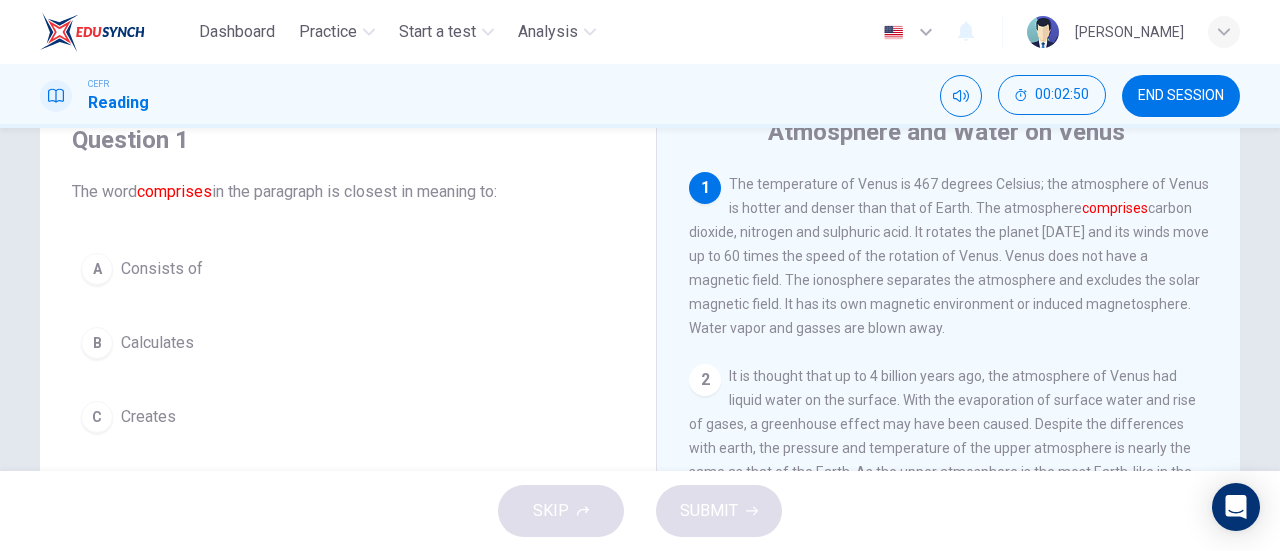 click on "A Consists of" at bounding box center [348, 269] 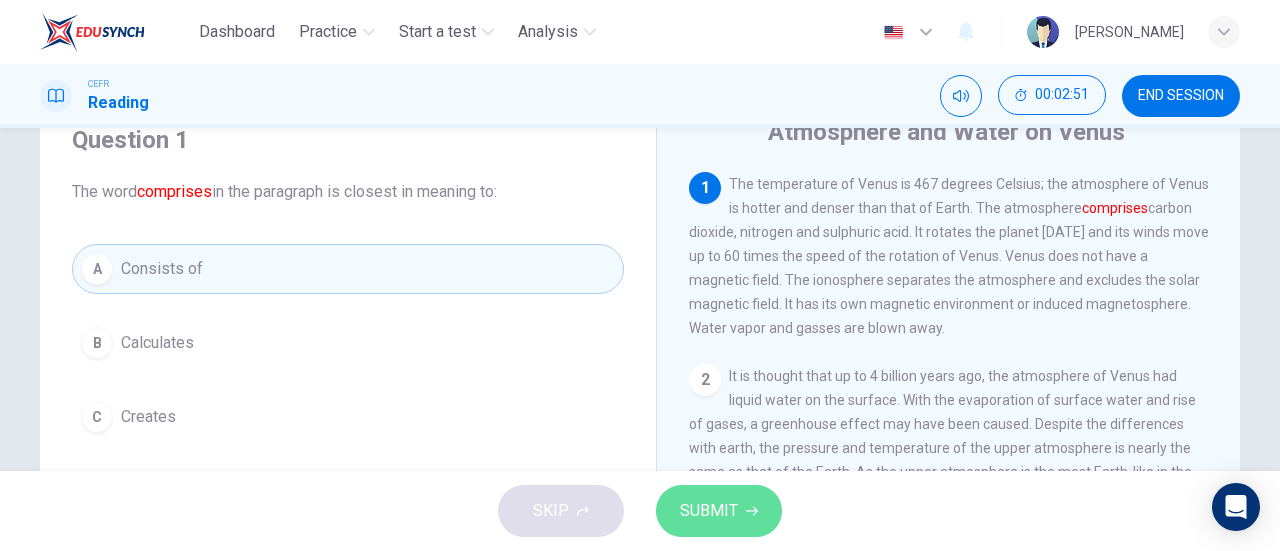 click on "SUBMIT" at bounding box center (709, 511) 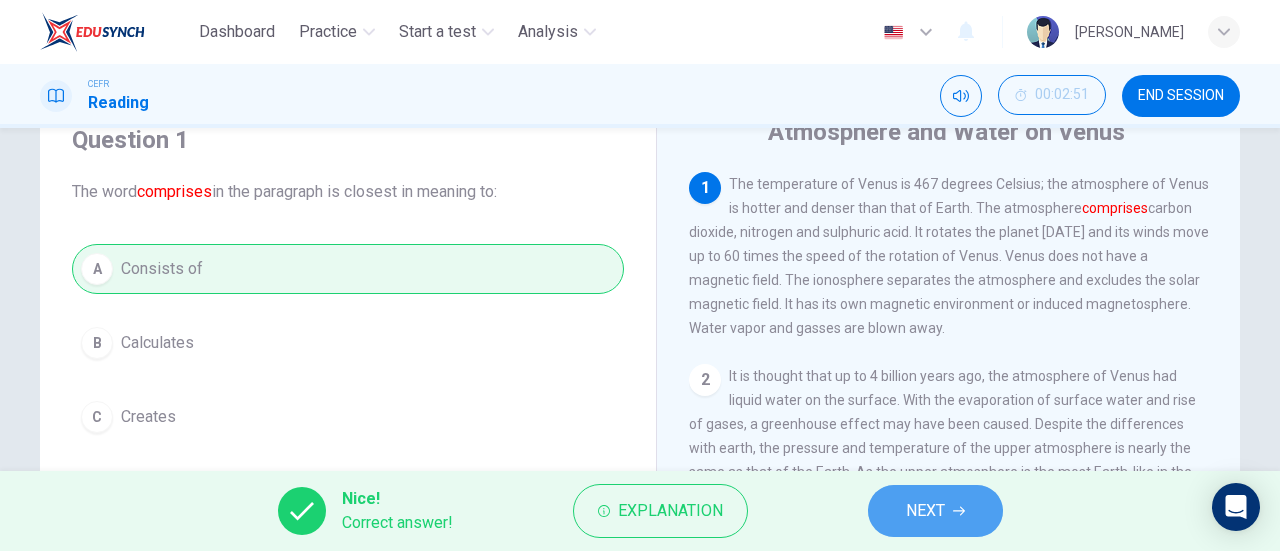 click on "NEXT" at bounding box center (935, 511) 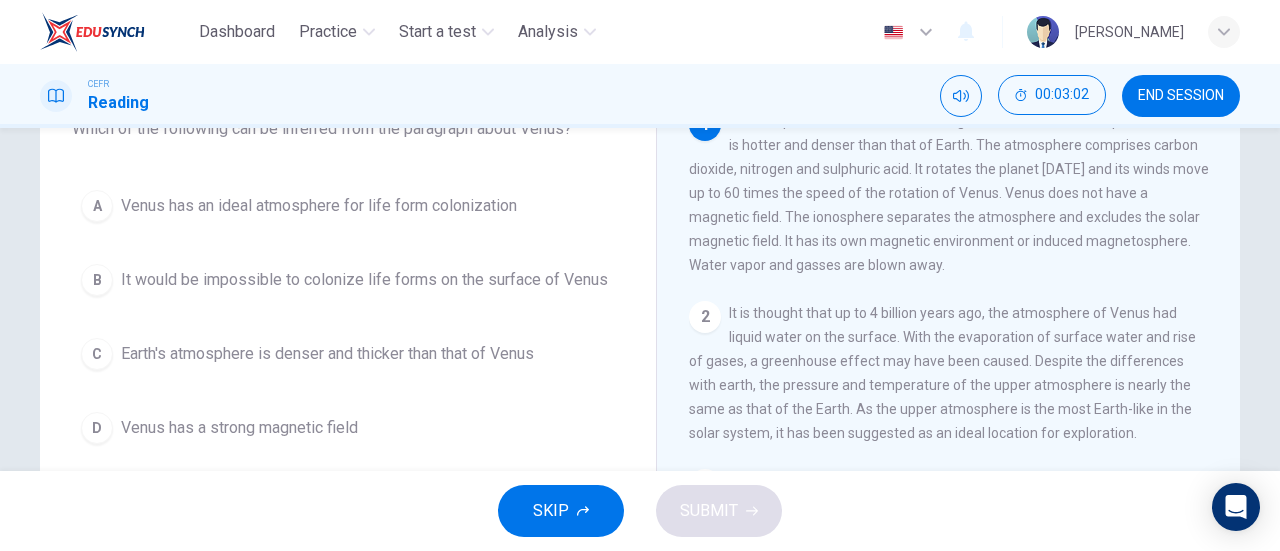 scroll, scrollTop: 148, scrollLeft: 0, axis: vertical 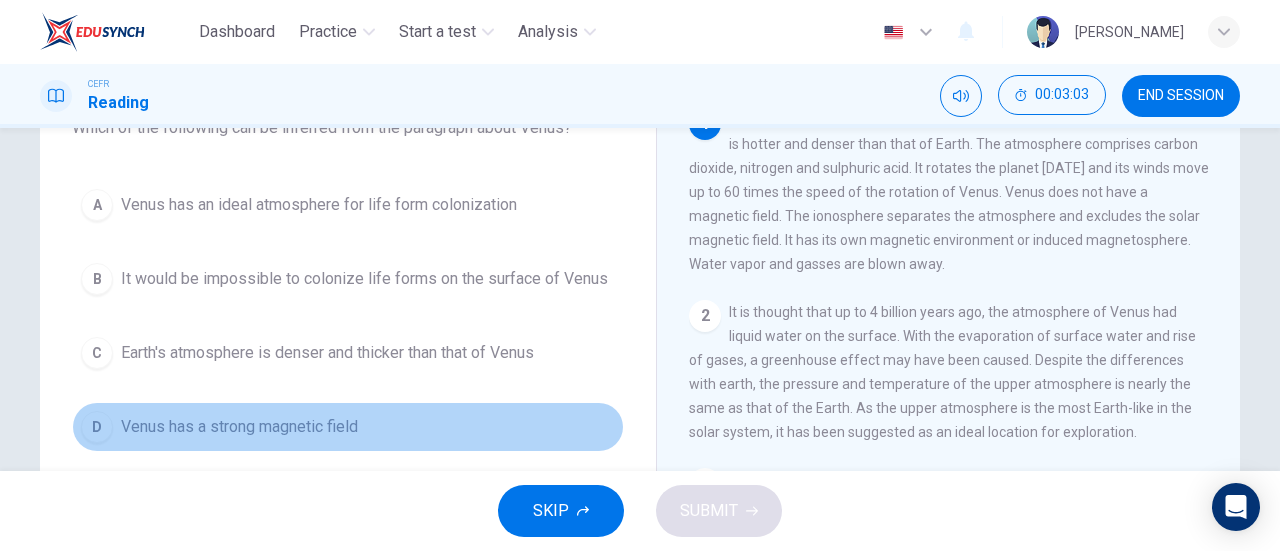 click on "Venus has a strong magnetic field" at bounding box center (239, 427) 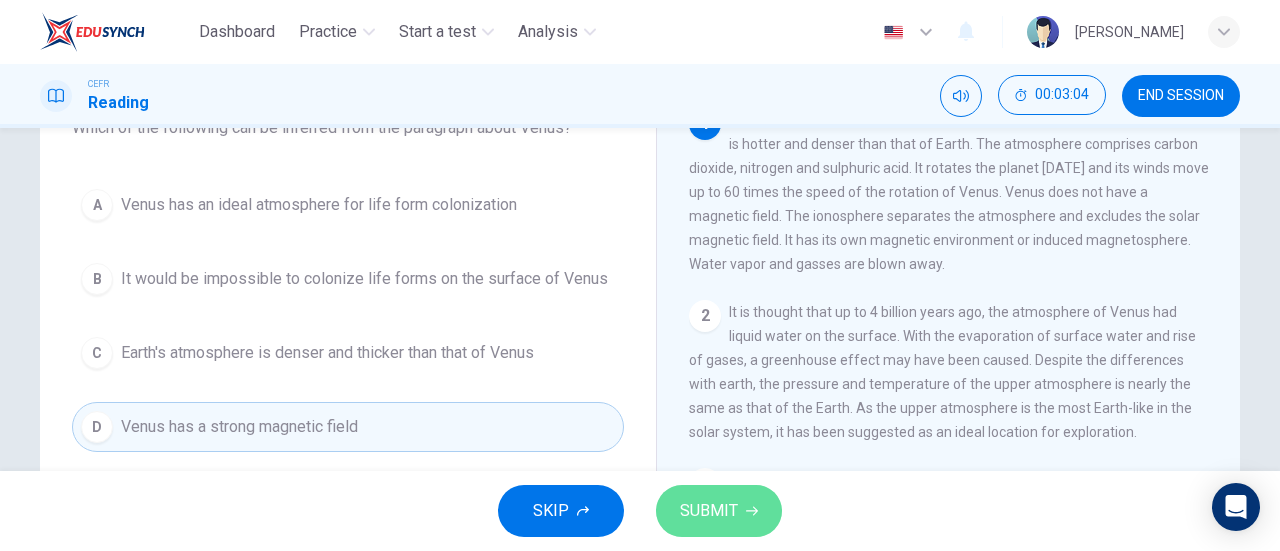click on "SUBMIT" at bounding box center (709, 511) 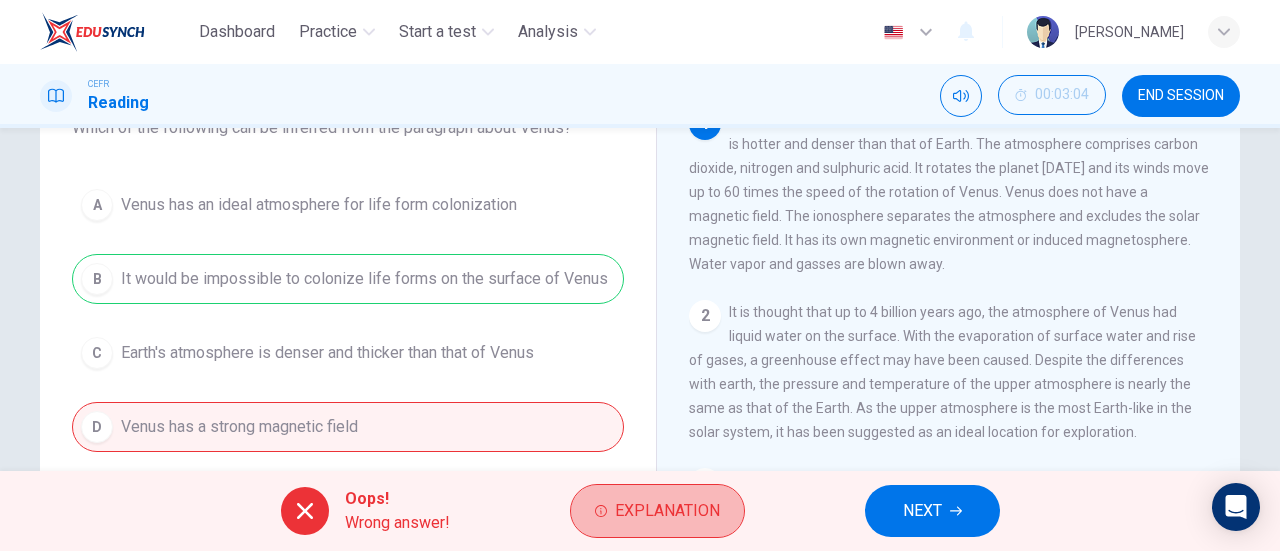 click on "Explanation" at bounding box center [667, 511] 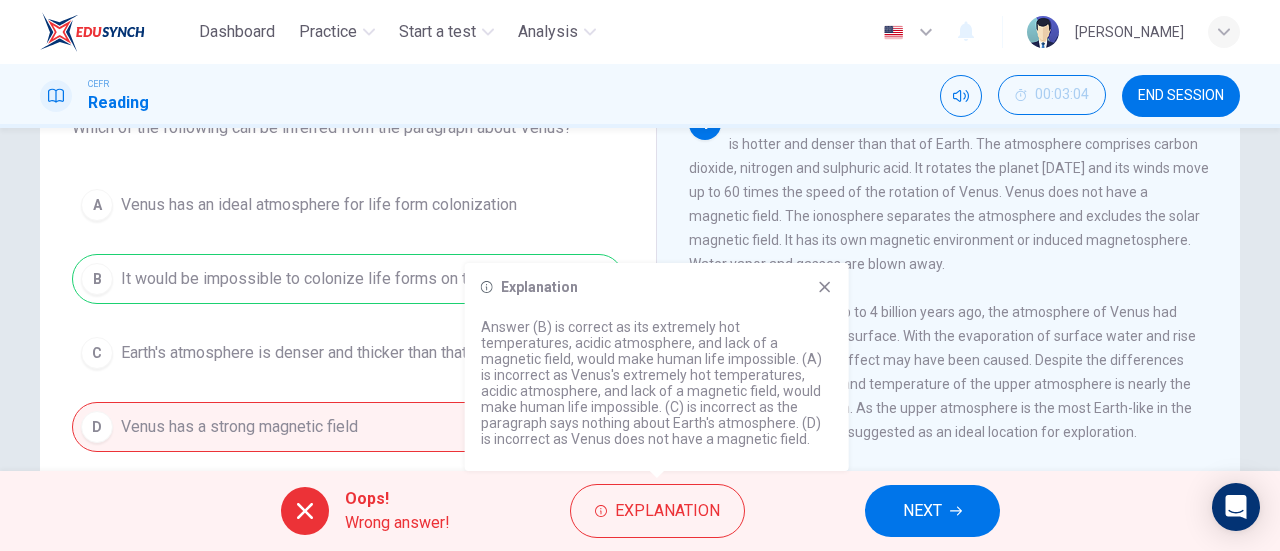 click 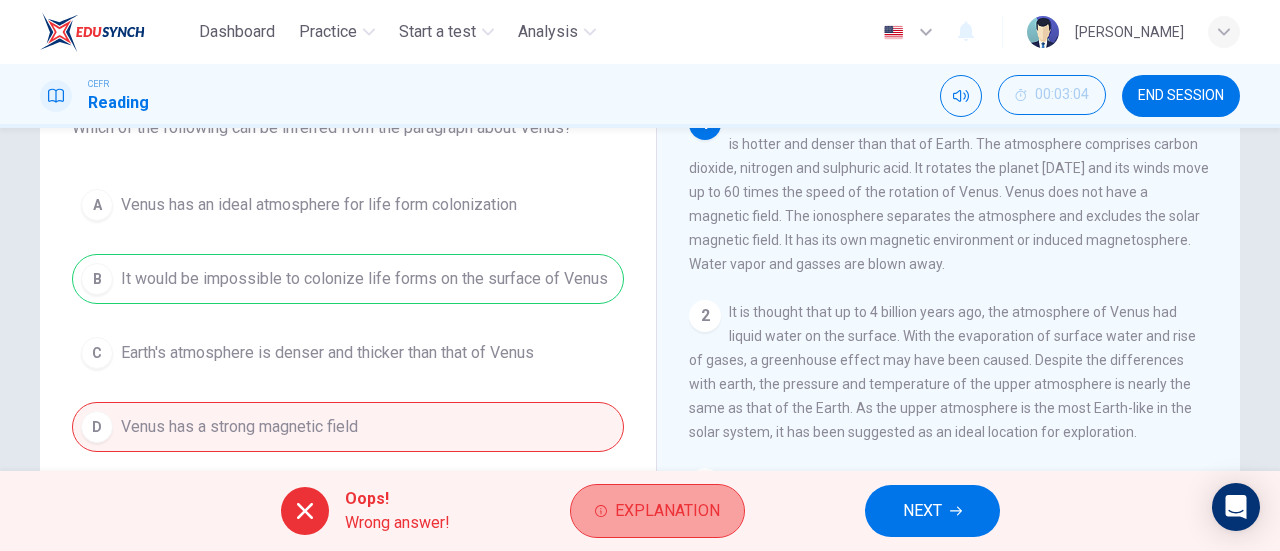 click on "Explanation" at bounding box center (667, 511) 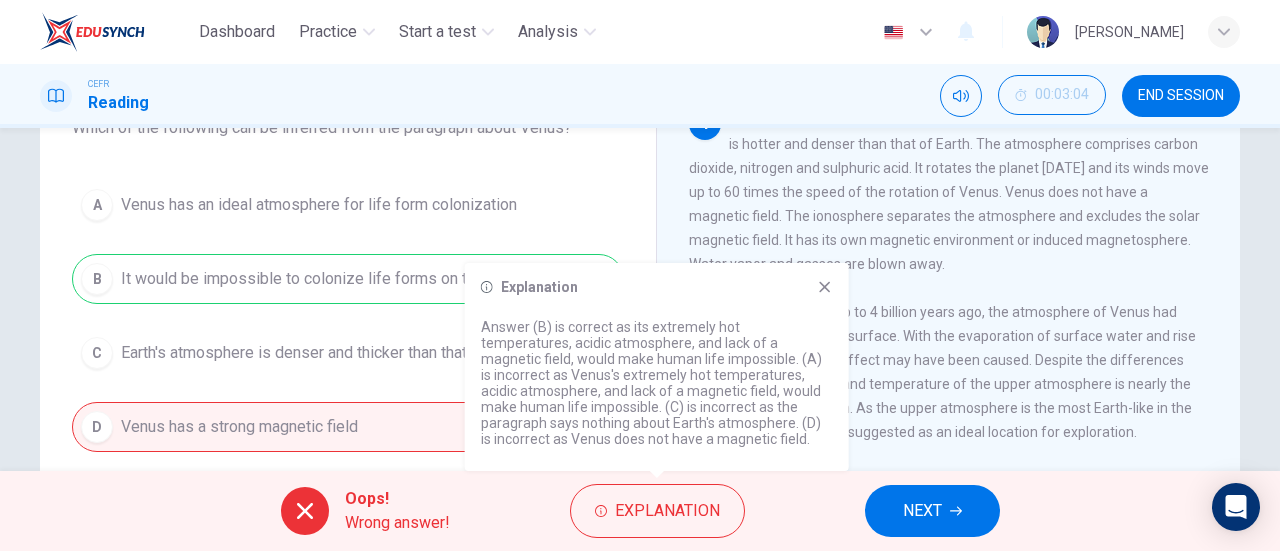 drag, startPoint x: 544, startPoint y: 343, endPoint x: 634, endPoint y: 341, distance: 90.02222 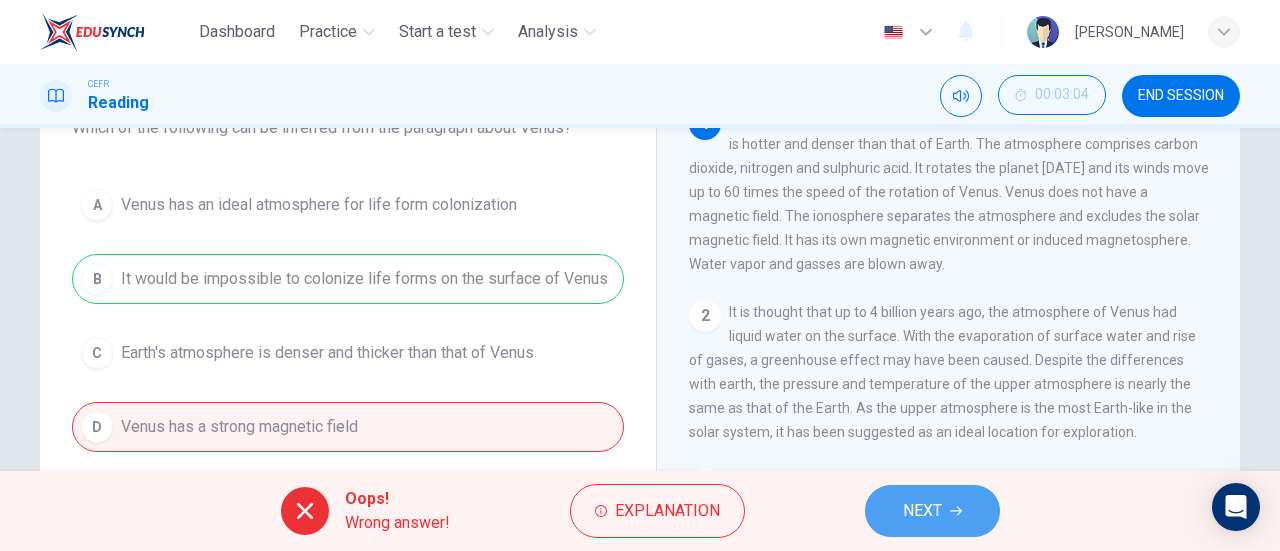 click on "NEXT" at bounding box center [922, 511] 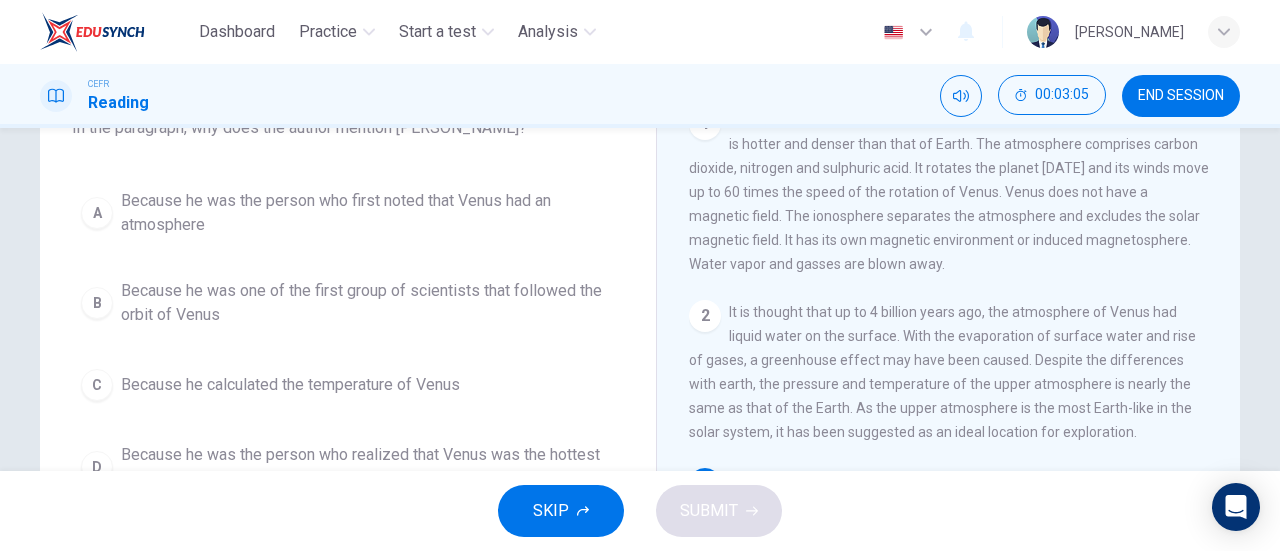 scroll, scrollTop: 0, scrollLeft: 0, axis: both 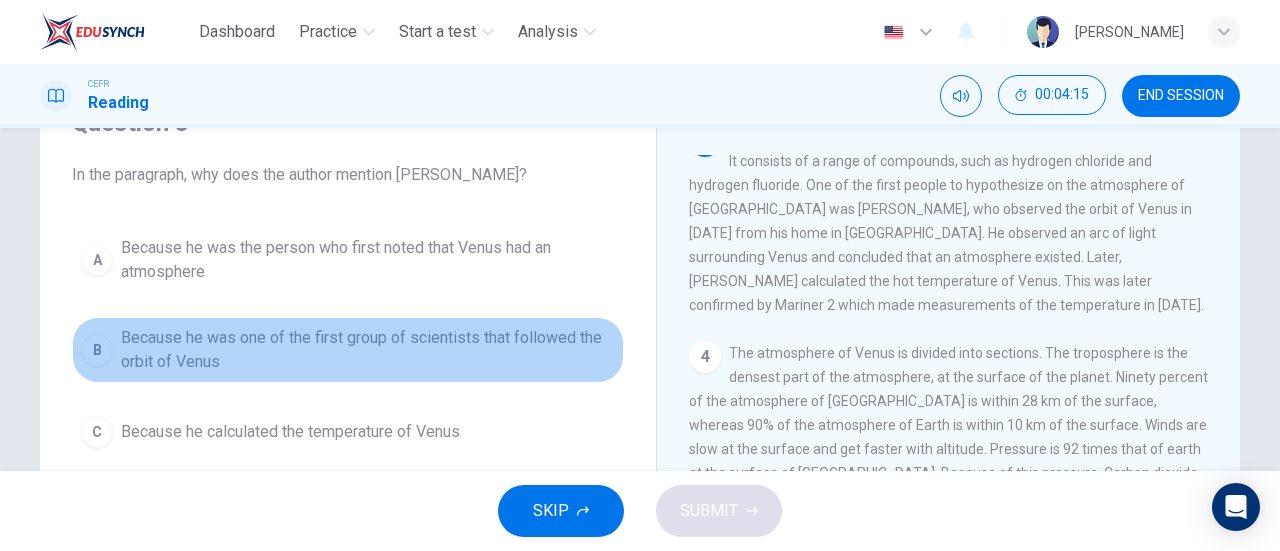 click on "Because he was one of the first group of scientists that followed the orbit of Venus" at bounding box center (368, 350) 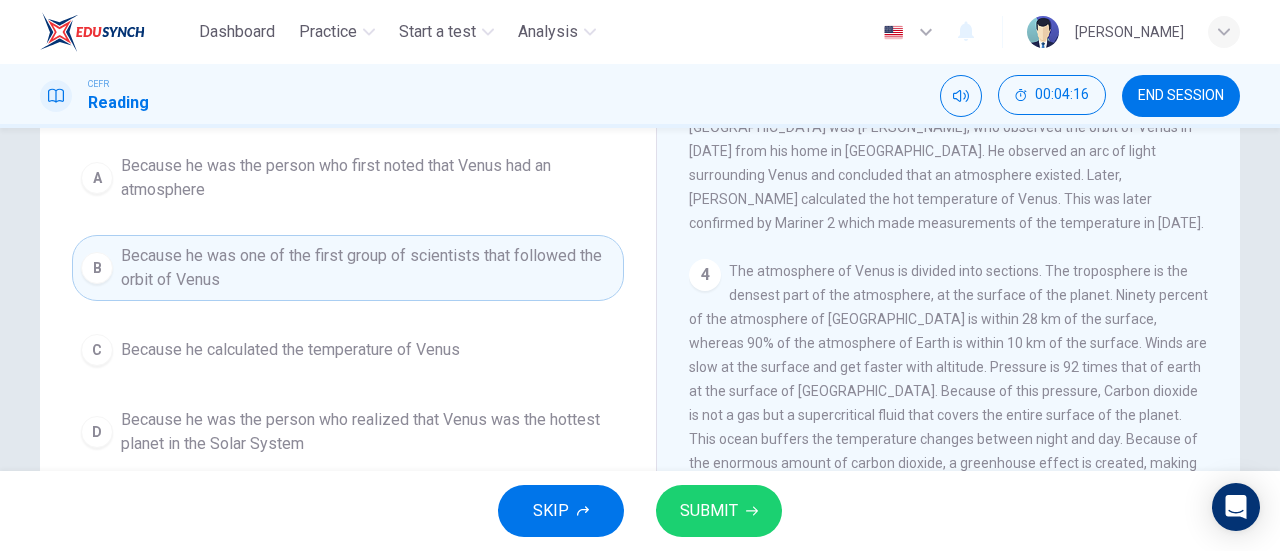 scroll, scrollTop: 184, scrollLeft: 0, axis: vertical 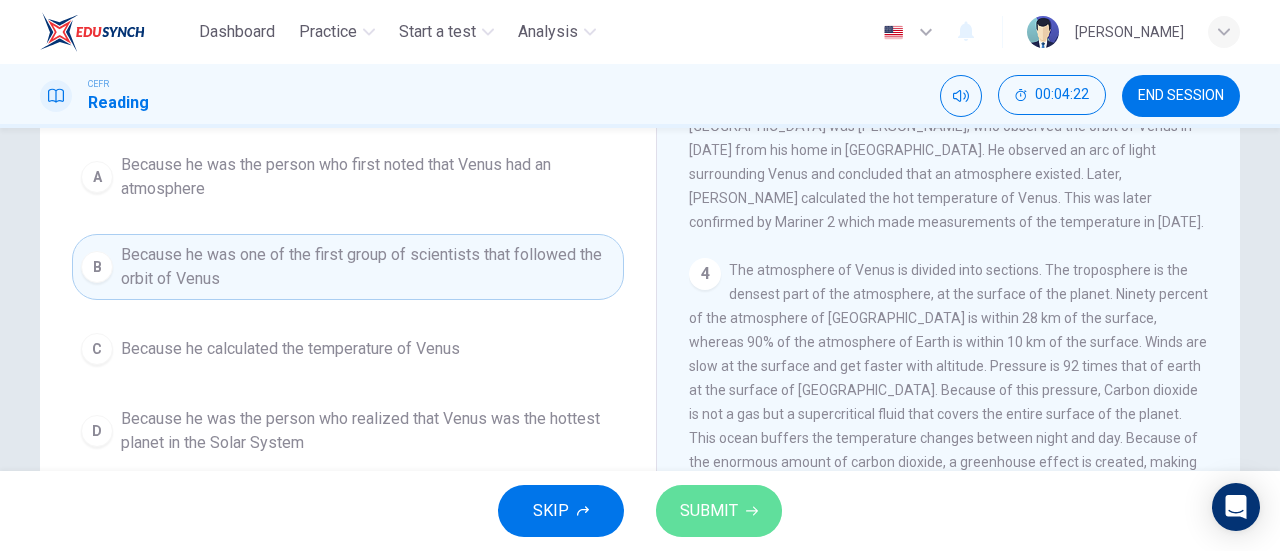 click 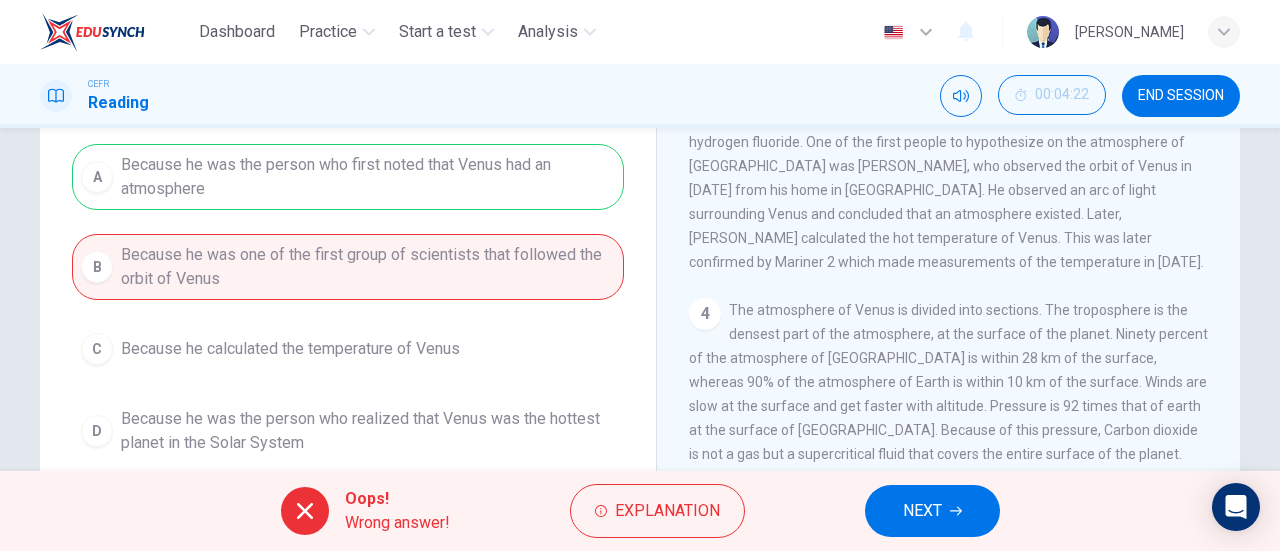 scroll, scrollTop: 326, scrollLeft: 0, axis: vertical 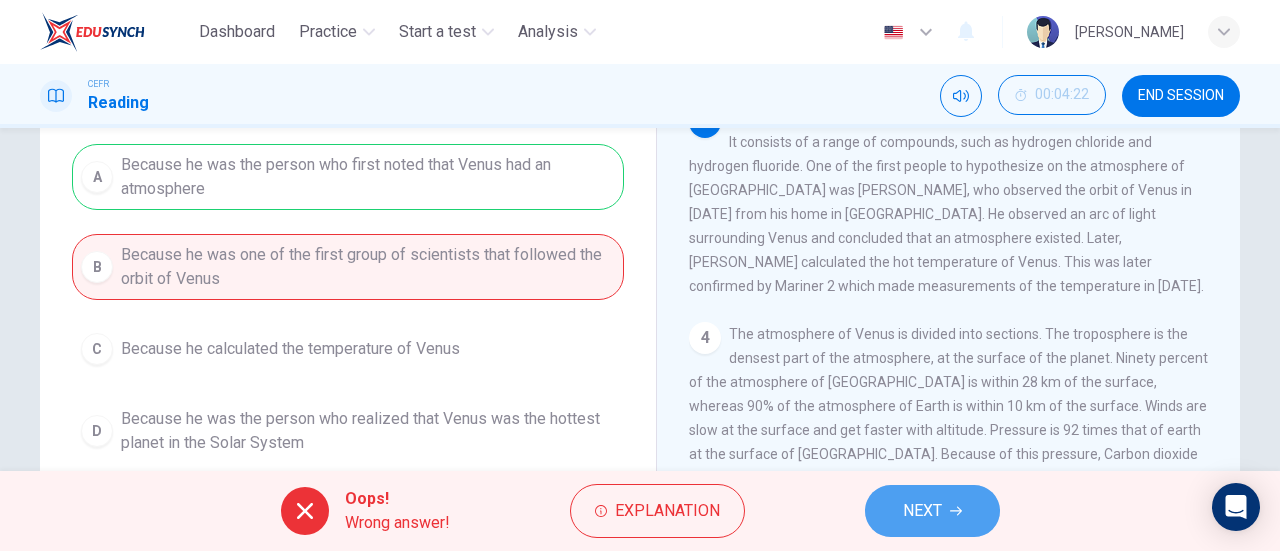 click on "NEXT" at bounding box center (922, 511) 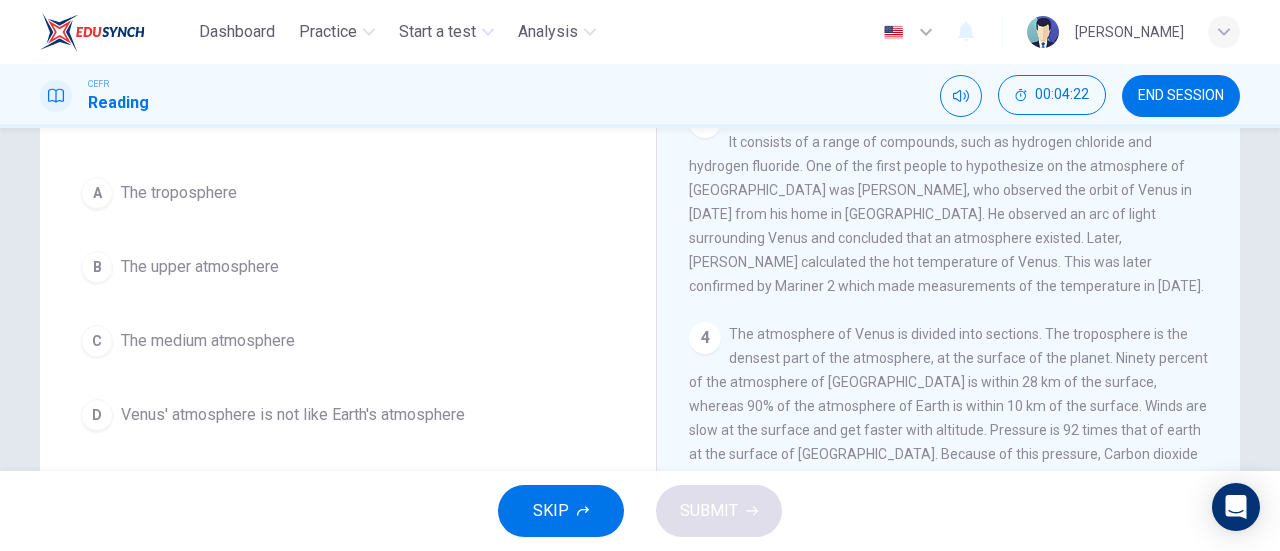 scroll, scrollTop: 208, scrollLeft: 0, axis: vertical 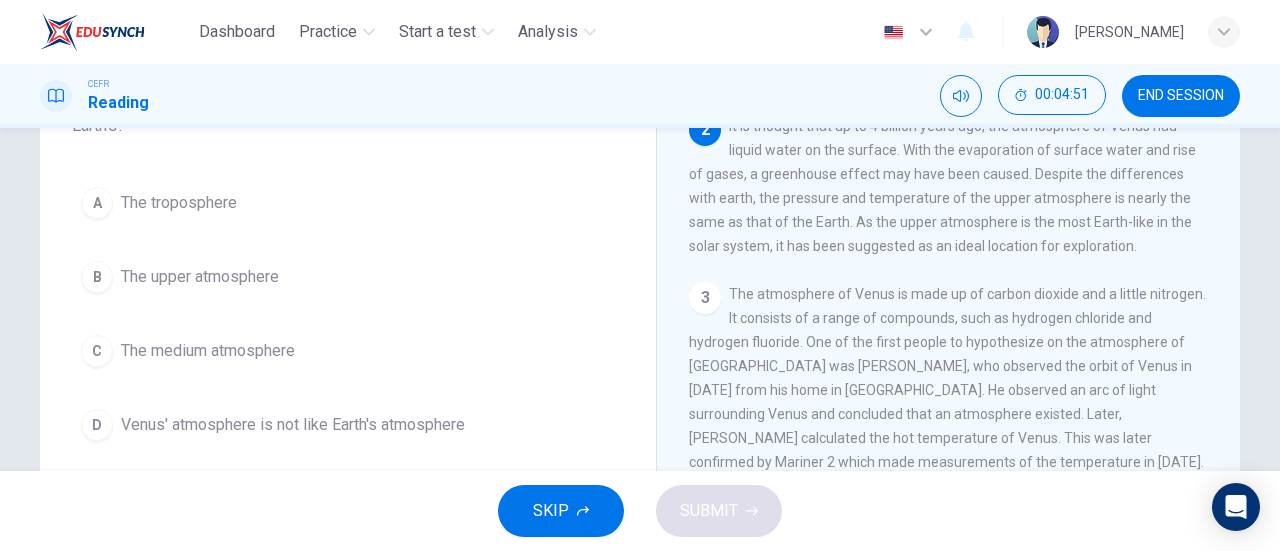 click on "It is thought that up to 4 billion years ago, the atmosphere of Venus had liquid water on the surface. With the evaporation of surface water and rise of gases, a greenhouse effect may have been caused. Despite the differences with earth, the pressure and temperature of the upper atmosphere is nearly the same as that of the Earth. As the upper atmosphere is the most Earth-like in the solar system, it has been suggested as an ideal location for exploration." at bounding box center [942, 186] 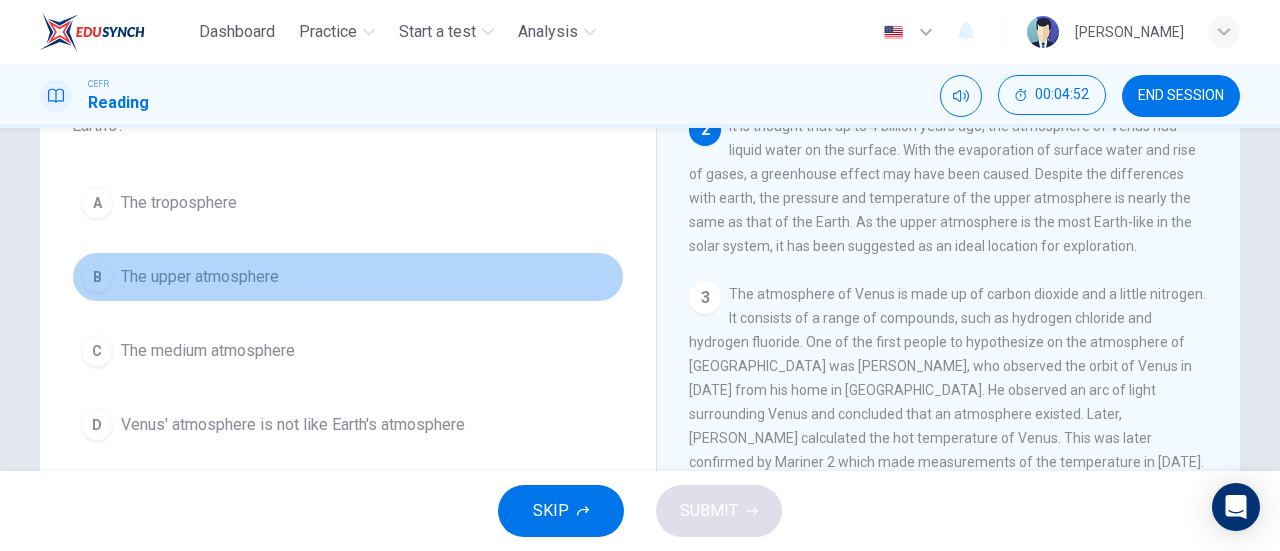 click on "B The upper atmosphere" at bounding box center (348, 277) 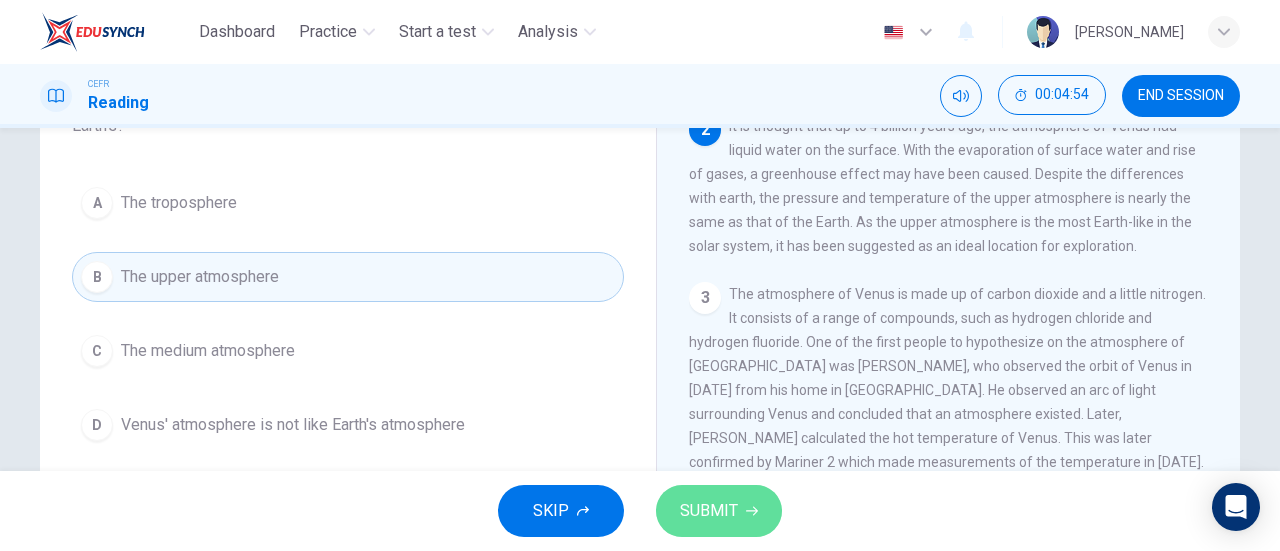 click on "SUBMIT" at bounding box center (719, 511) 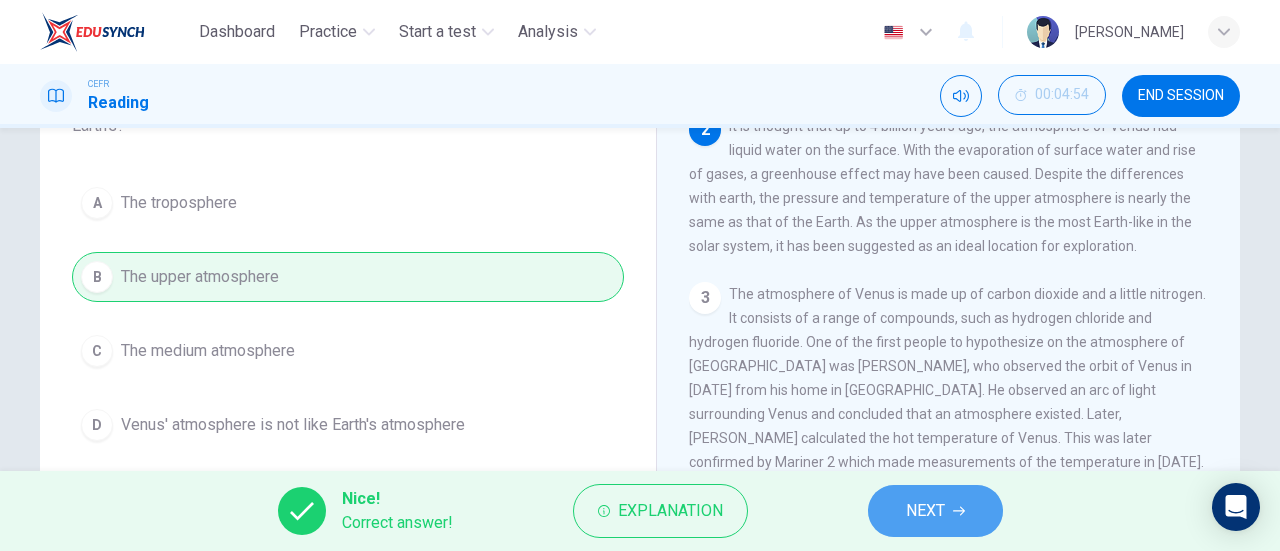 click on "NEXT" at bounding box center (925, 511) 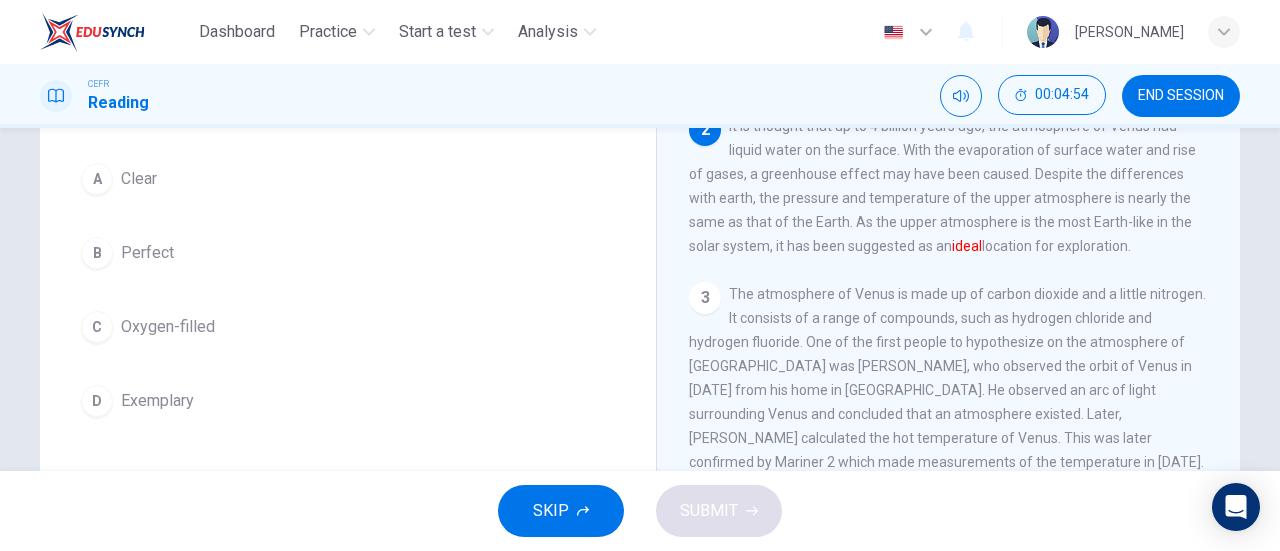 scroll, scrollTop: 34, scrollLeft: 0, axis: vertical 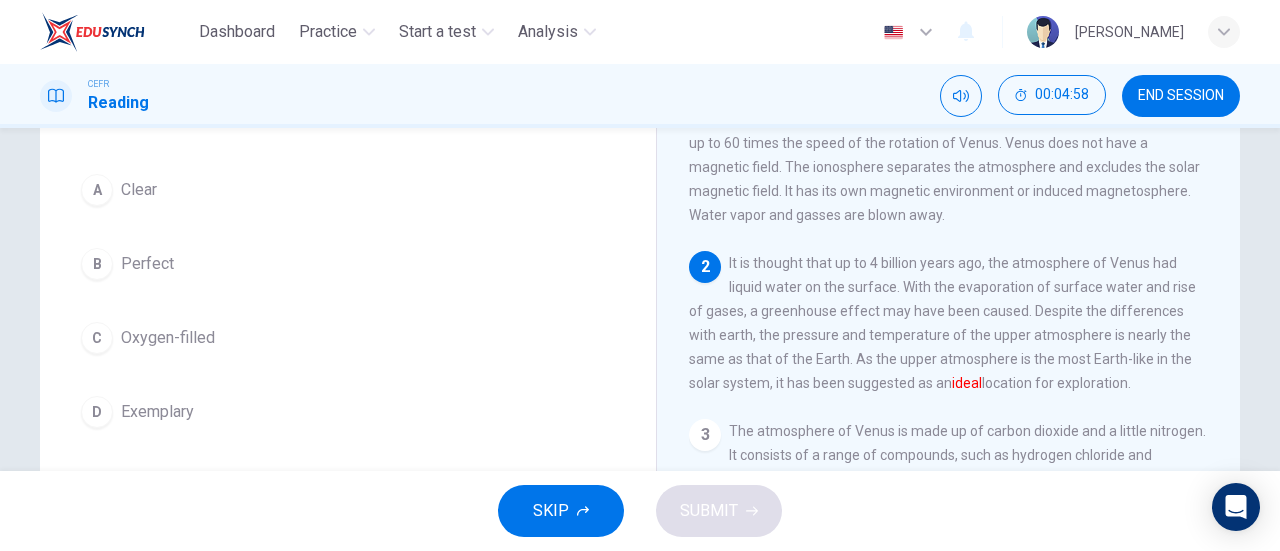click on "Perfect" at bounding box center (147, 264) 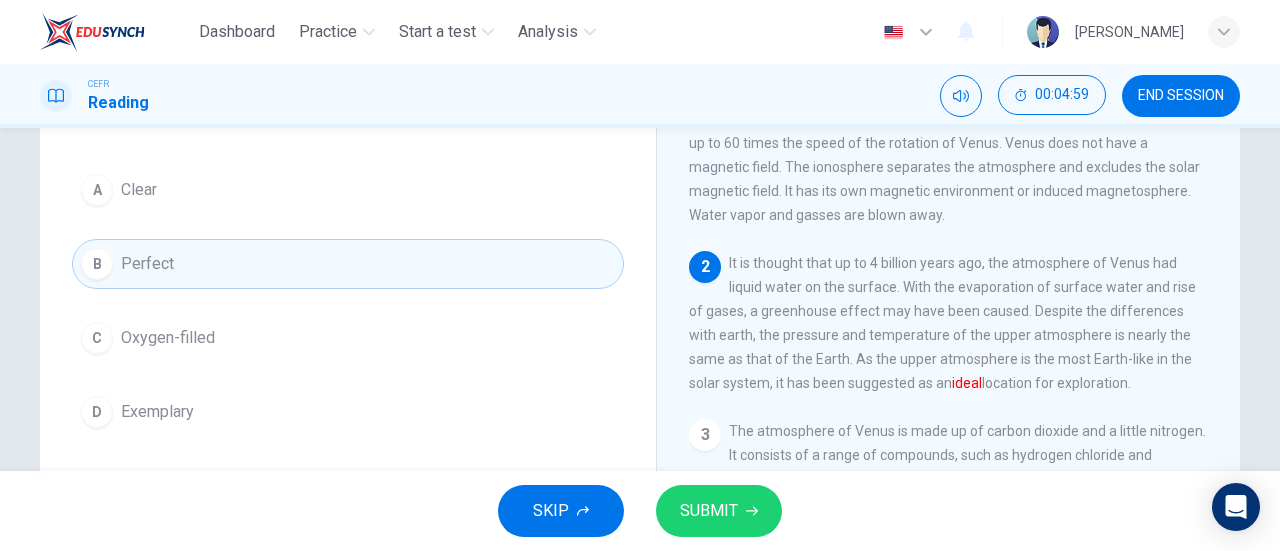 click on "SUBMIT" at bounding box center (709, 511) 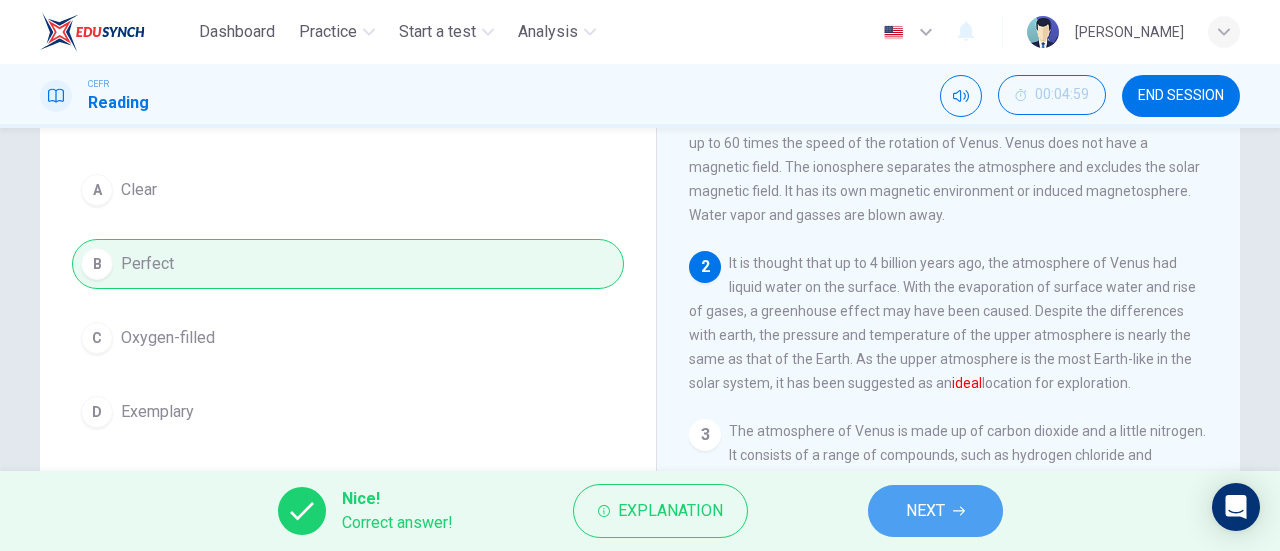 click on "NEXT" at bounding box center (925, 511) 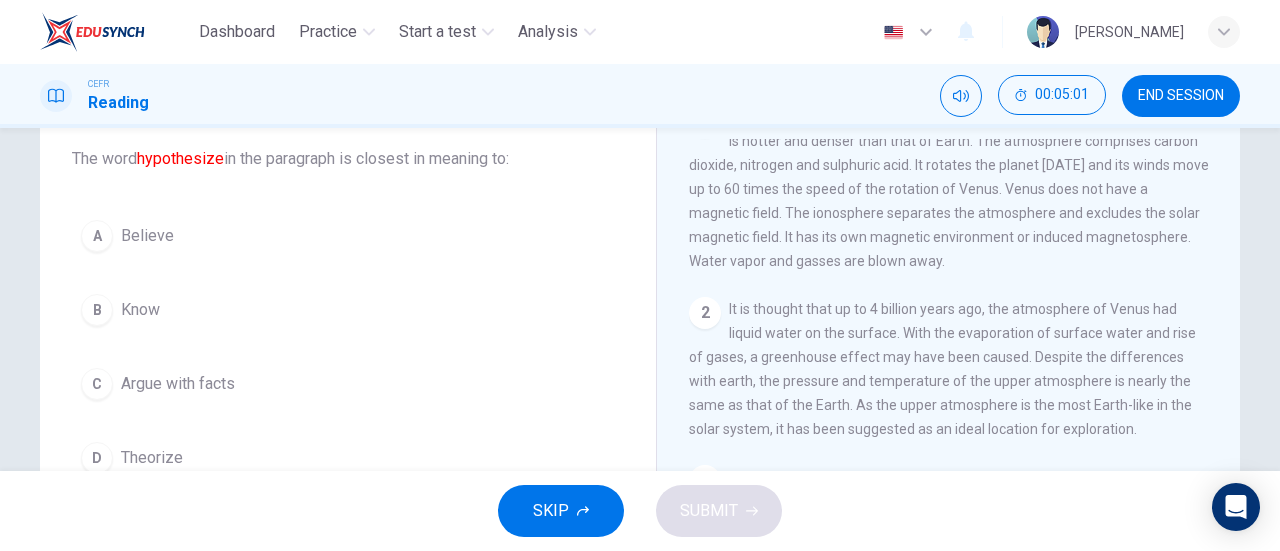 scroll, scrollTop: 119, scrollLeft: 0, axis: vertical 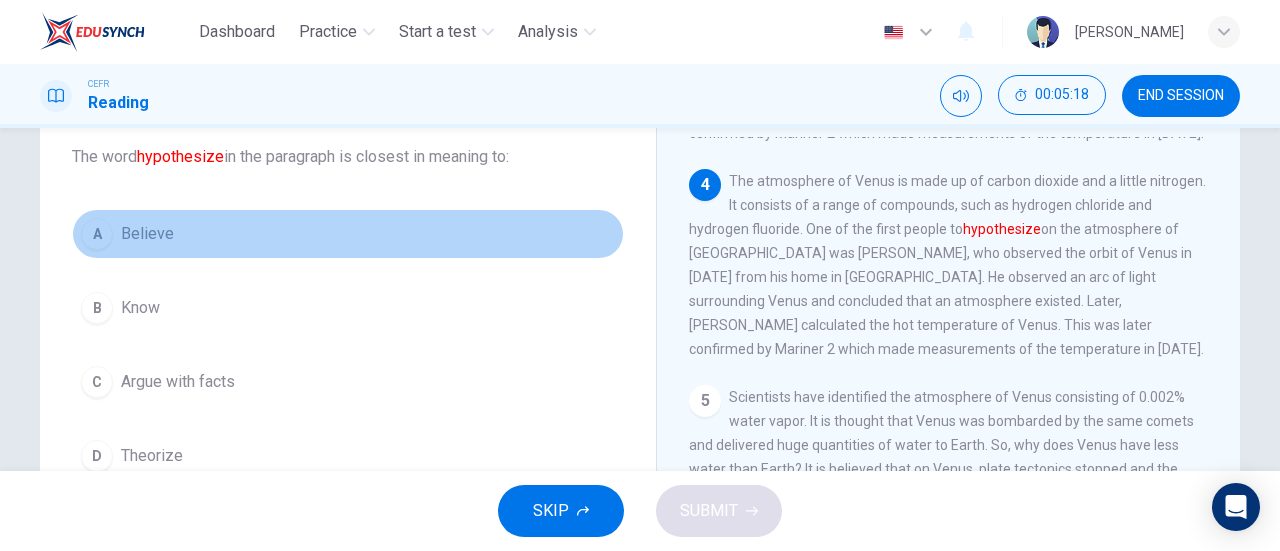 click on "A Believe" at bounding box center (348, 234) 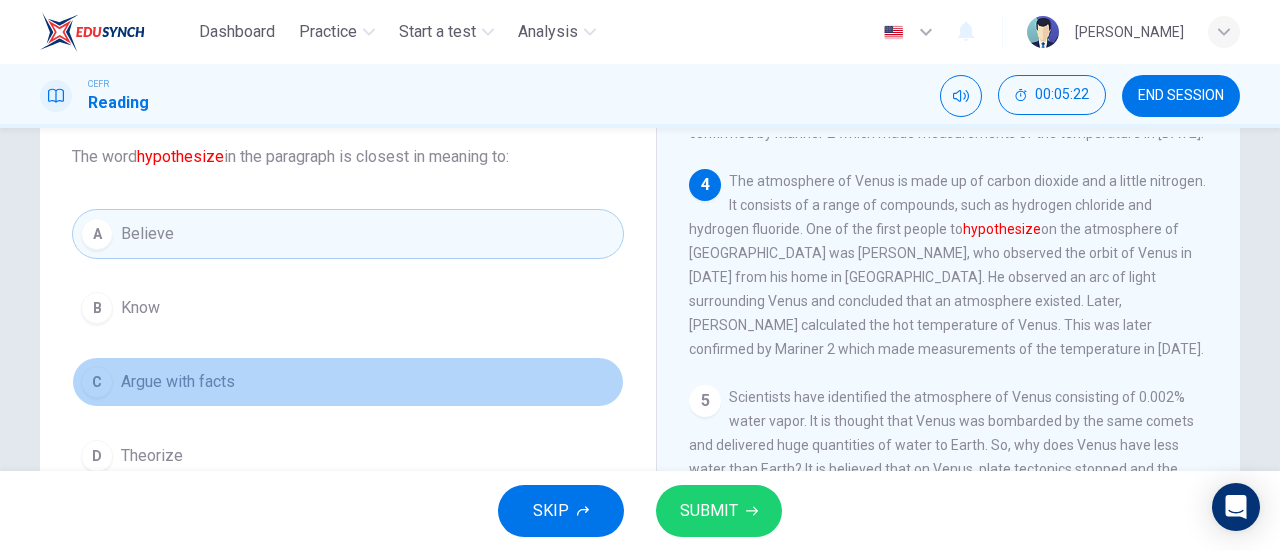 click on "C Argue with facts" at bounding box center [348, 382] 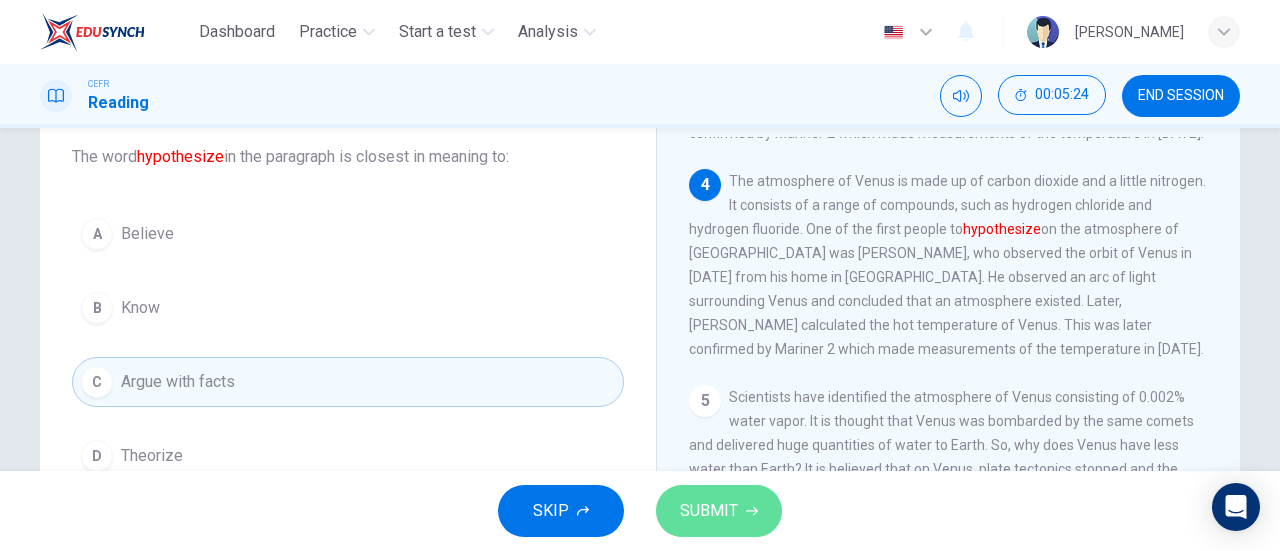 click on "SUBMIT" at bounding box center [709, 511] 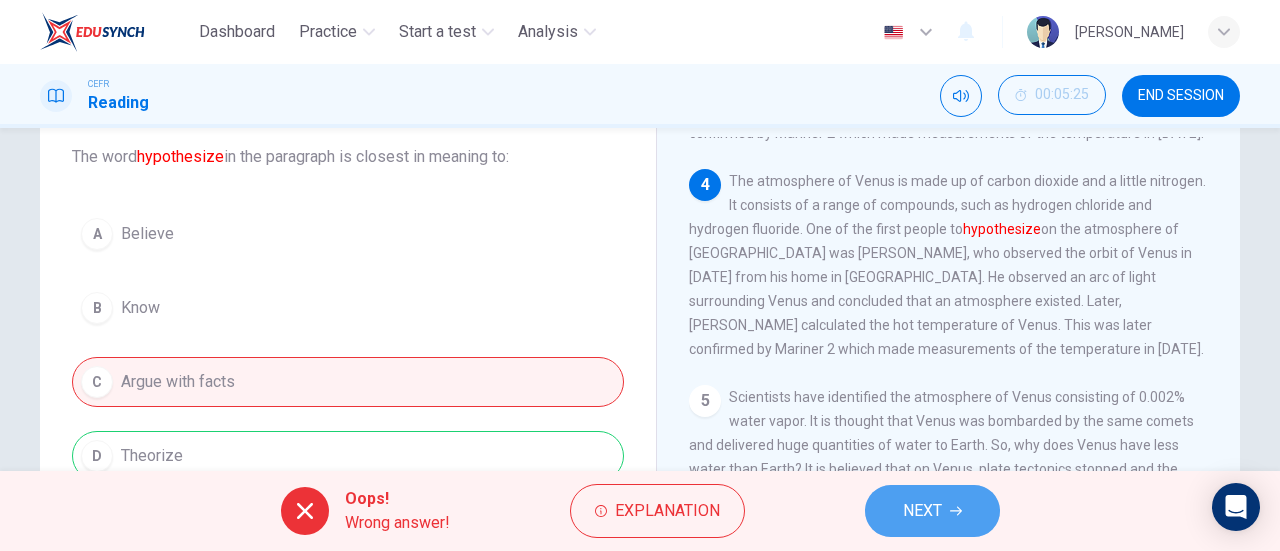 click on "NEXT" at bounding box center (932, 511) 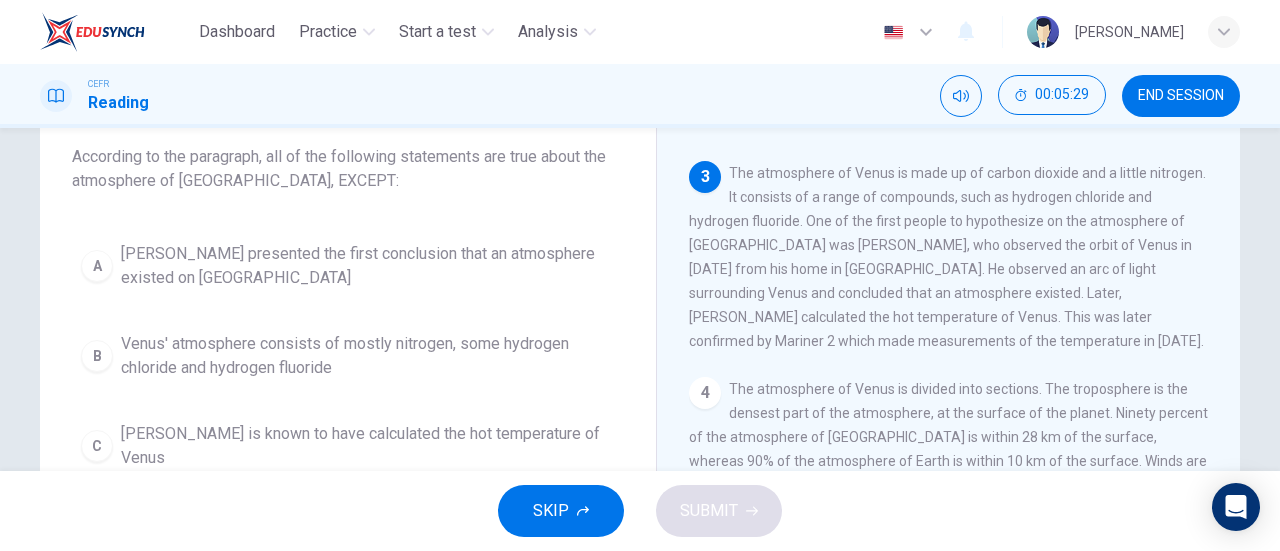 scroll, scrollTop: 335, scrollLeft: 0, axis: vertical 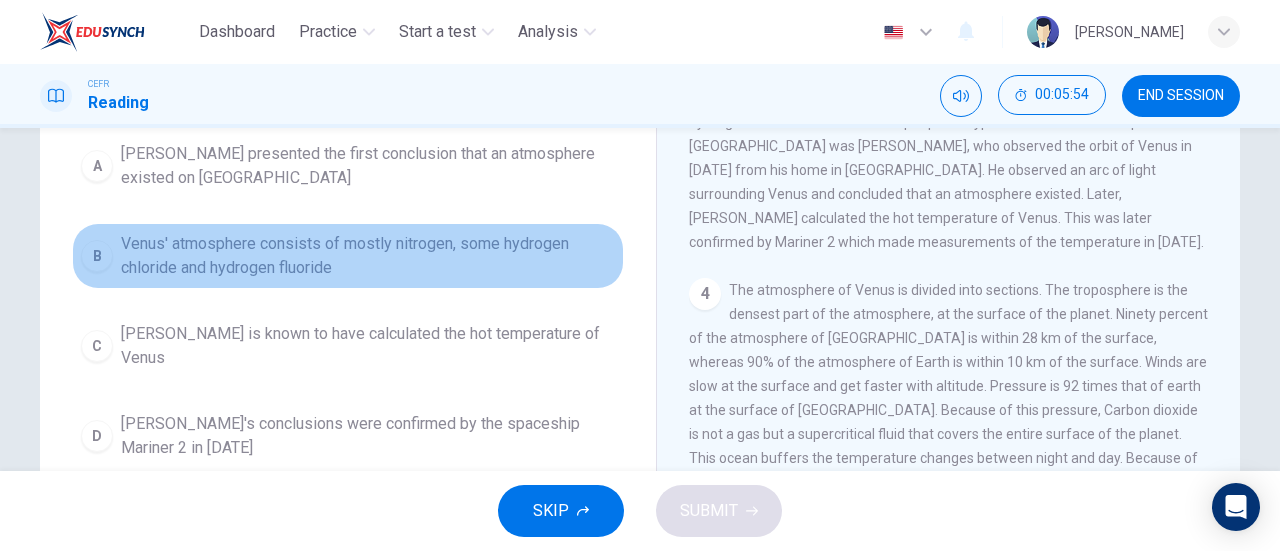 click on "Venus' atmosphere consists of mostly nitrogen, some hydrogen chloride and hydrogen fluoride" at bounding box center [368, 256] 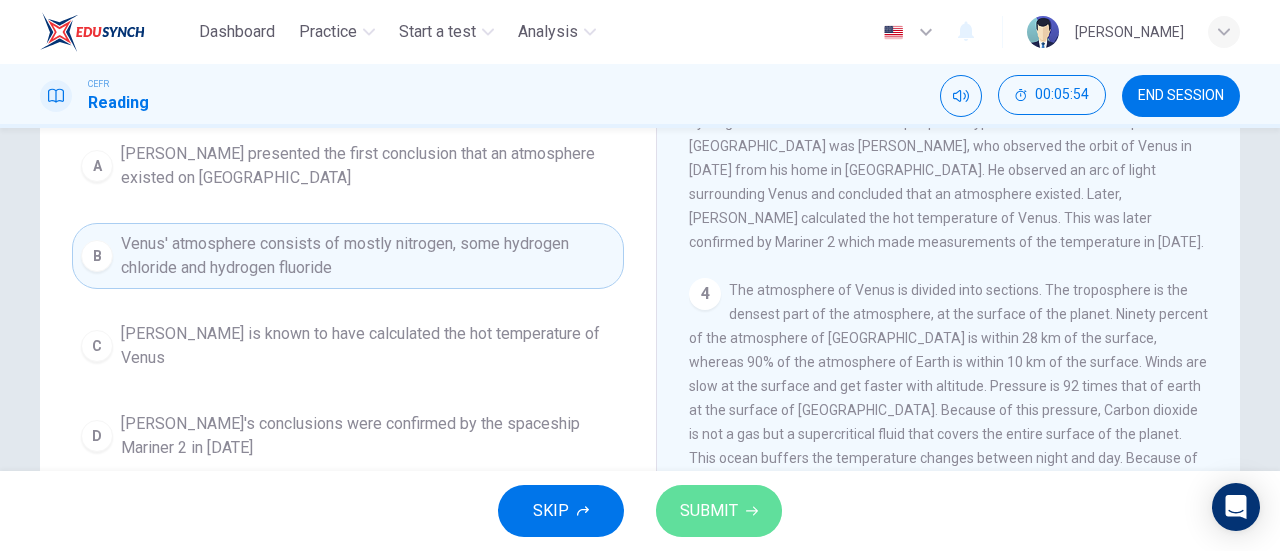 click on "SUBMIT" at bounding box center [709, 511] 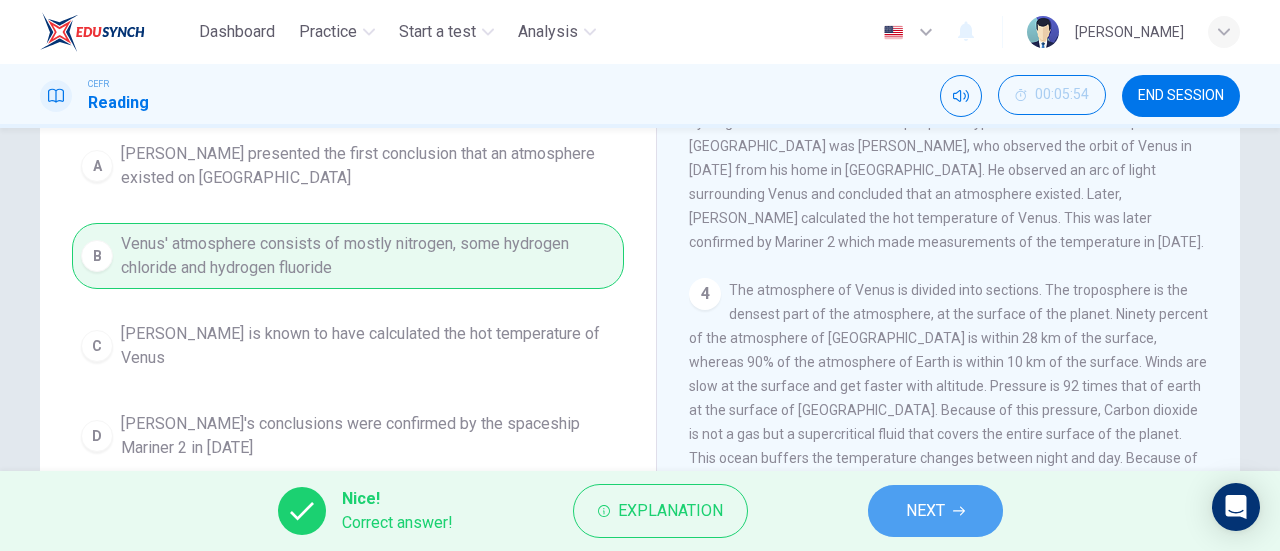 click 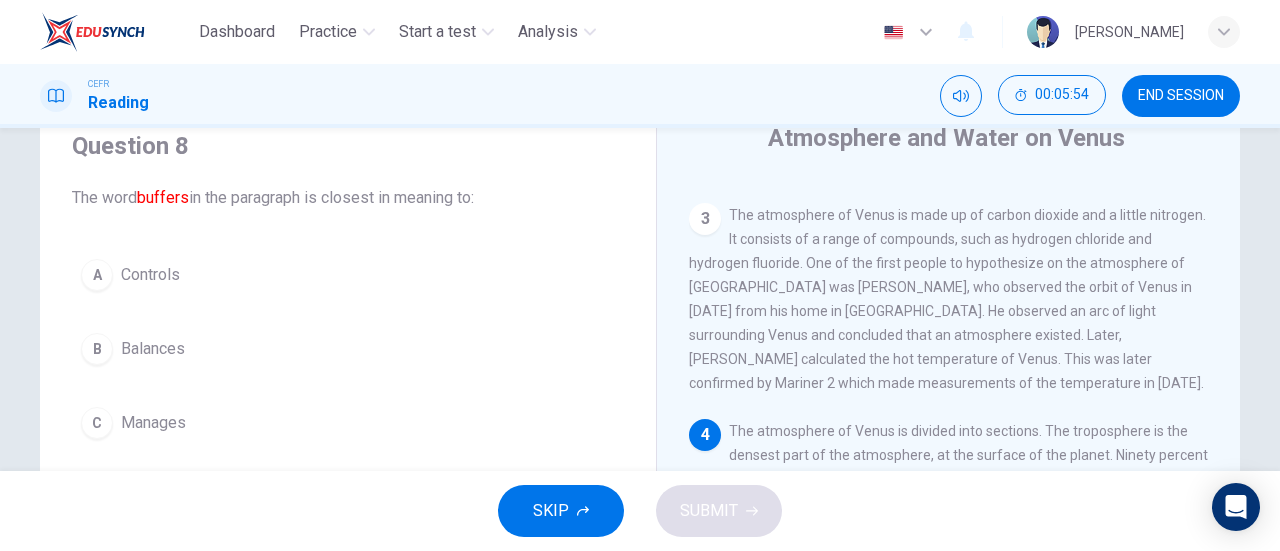 scroll, scrollTop: 78, scrollLeft: 0, axis: vertical 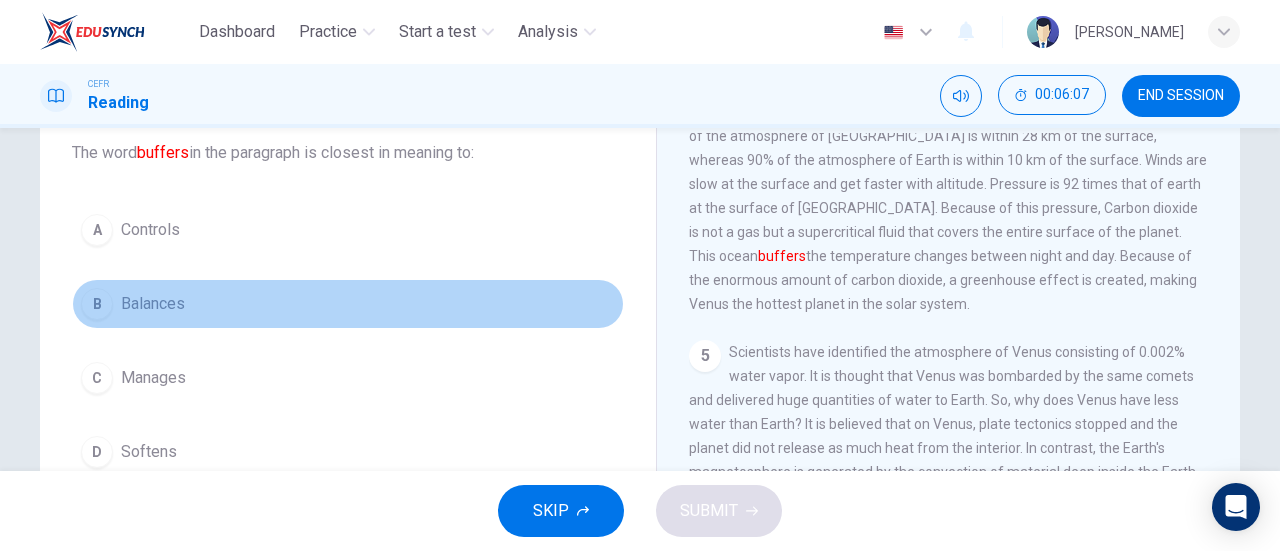 click on "B Balances" at bounding box center [348, 304] 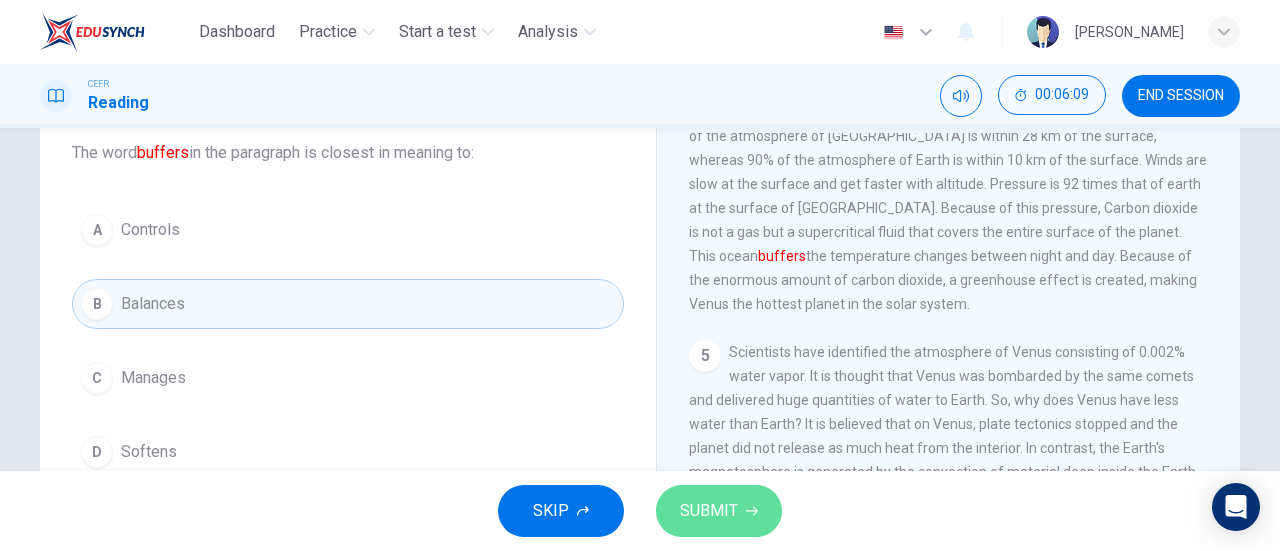 click on "SUBMIT" at bounding box center [709, 511] 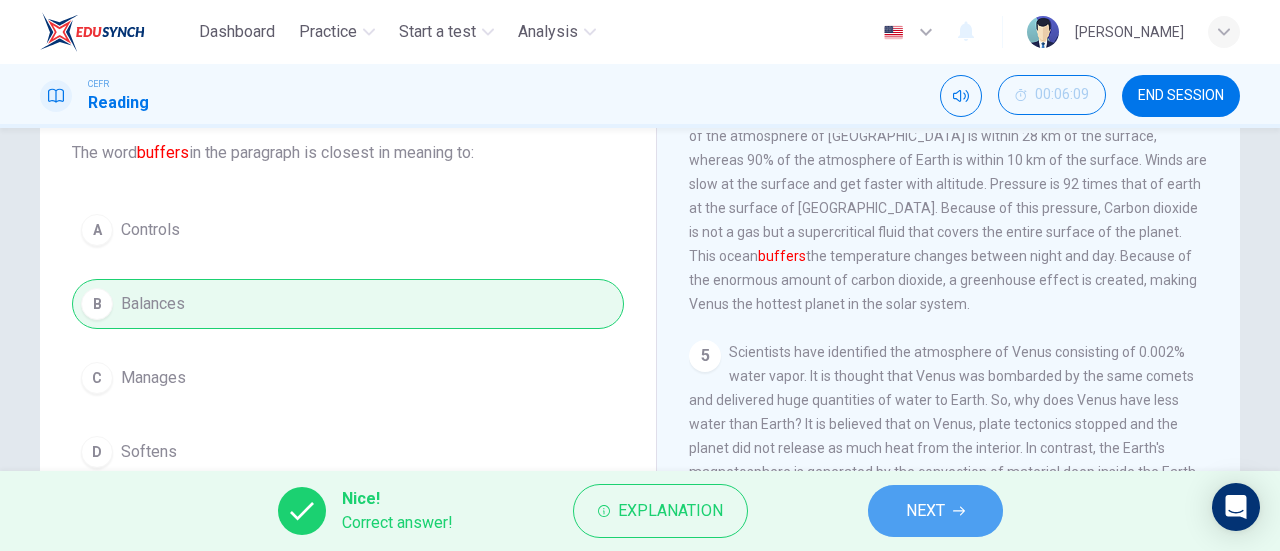 click on "NEXT" at bounding box center (935, 511) 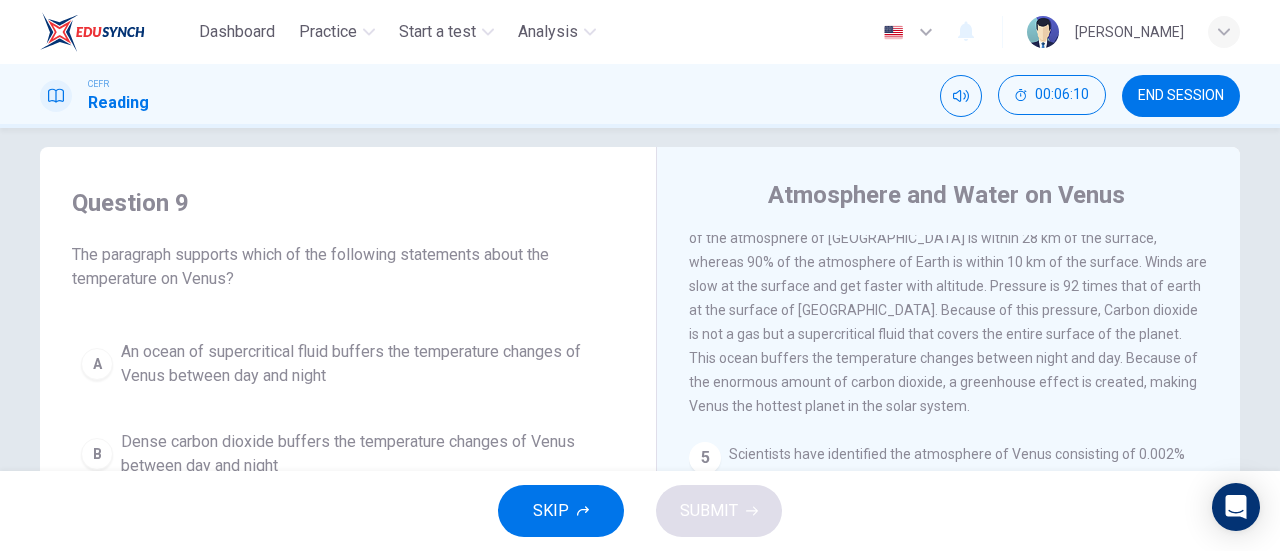 scroll, scrollTop: 20, scrollLeft: 0, axis: vertical 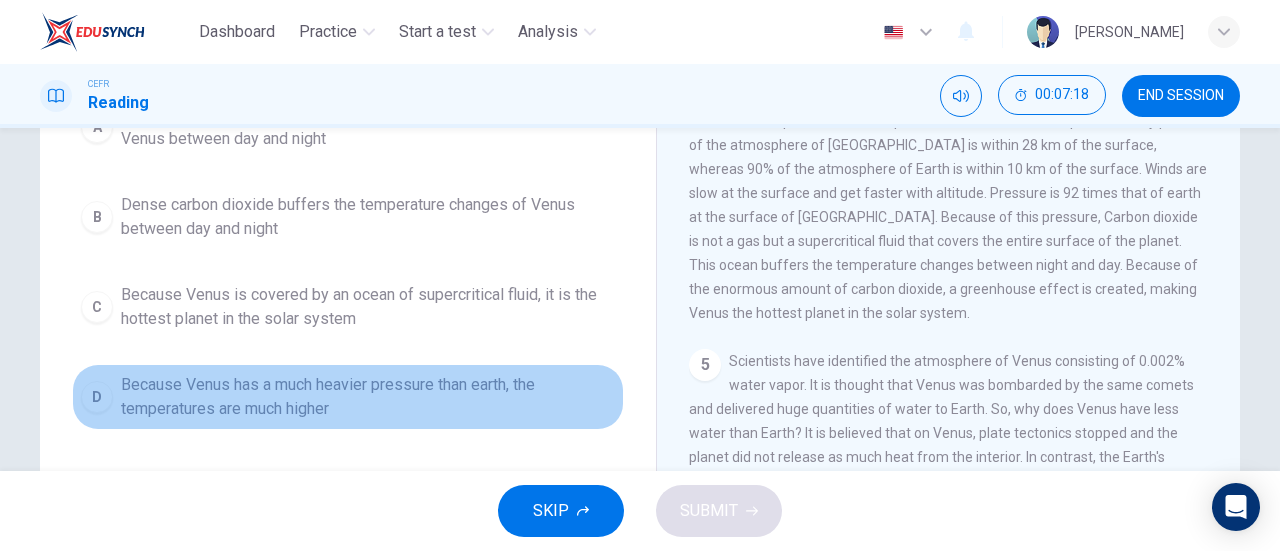 click on "Because Venus has a much heavier pressure than earth, the temperatures are much higher" at bounding box center [368, 397] 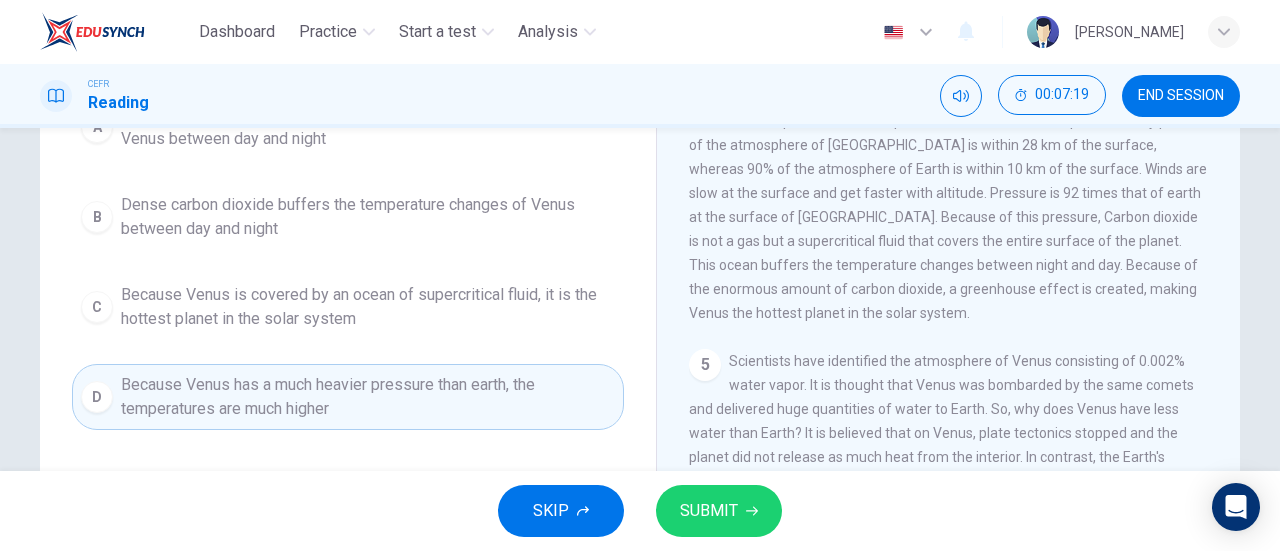 scroll, scrollTop: 172, scrollLeft: 0, axis: vertical 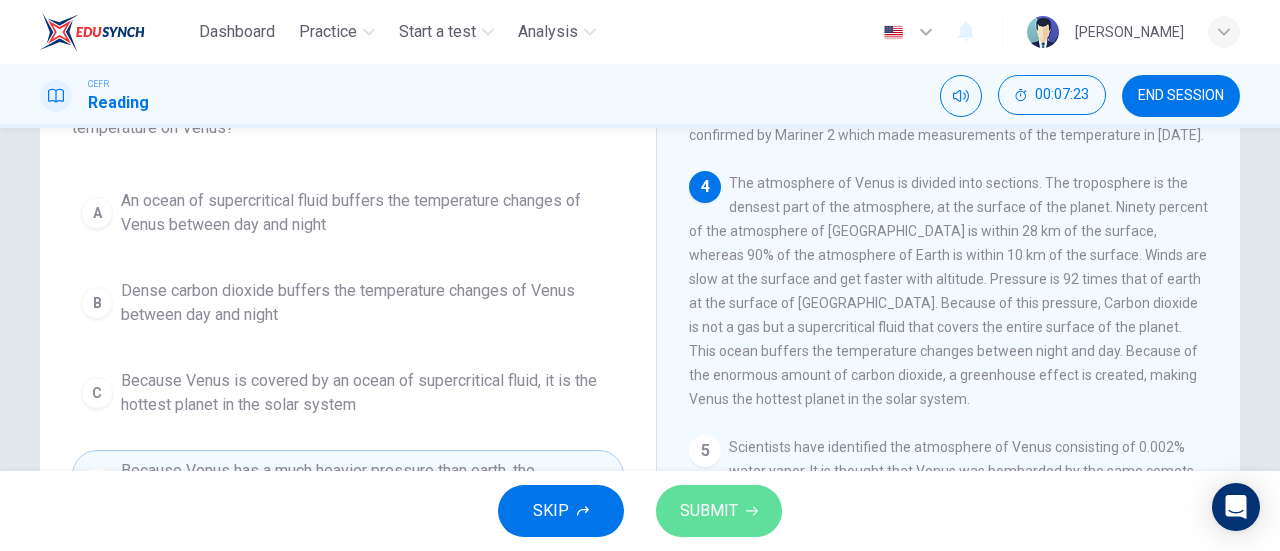 click on "SUBMIT" at bounding box center (719, 511) 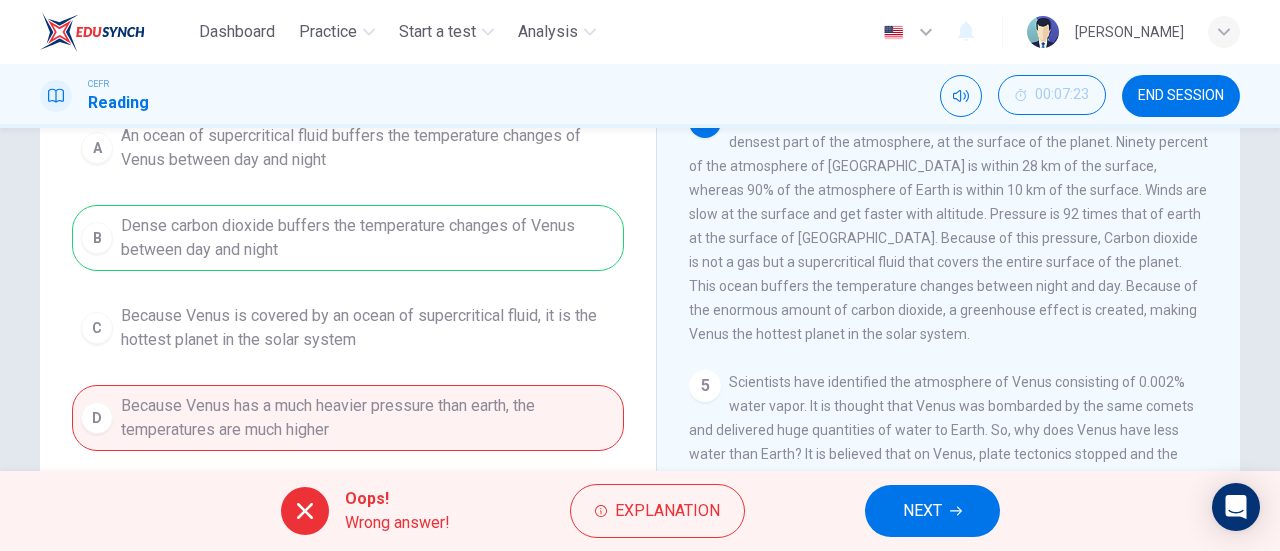 scroll, scrollTop: 238, scrollLeft: 0, axis: vertical 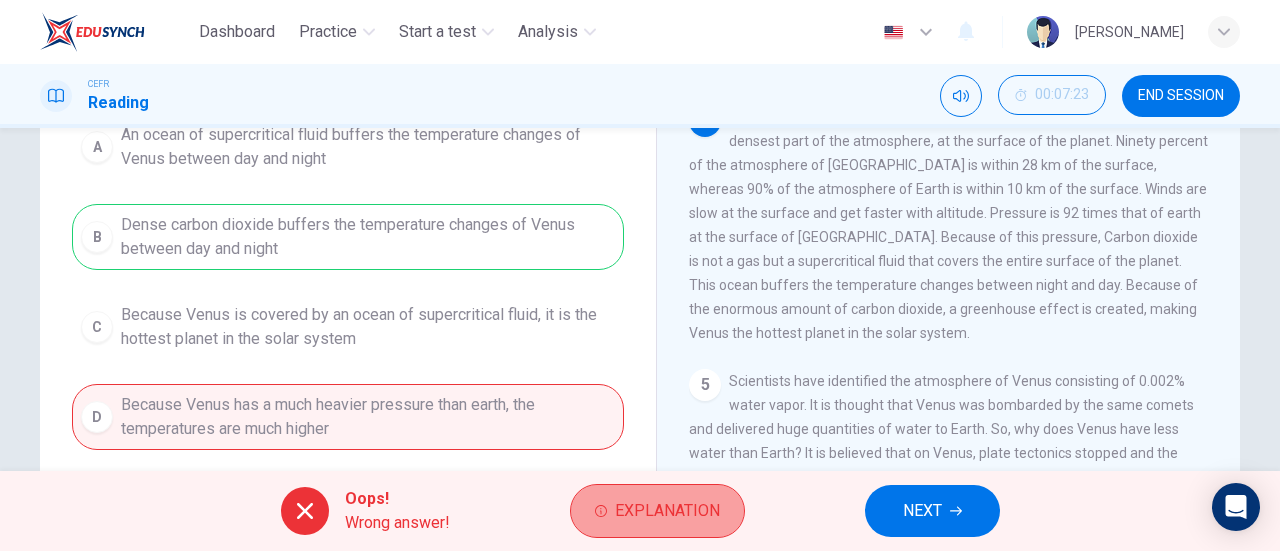 click on "Explanation" at bounding box center [667, 511] 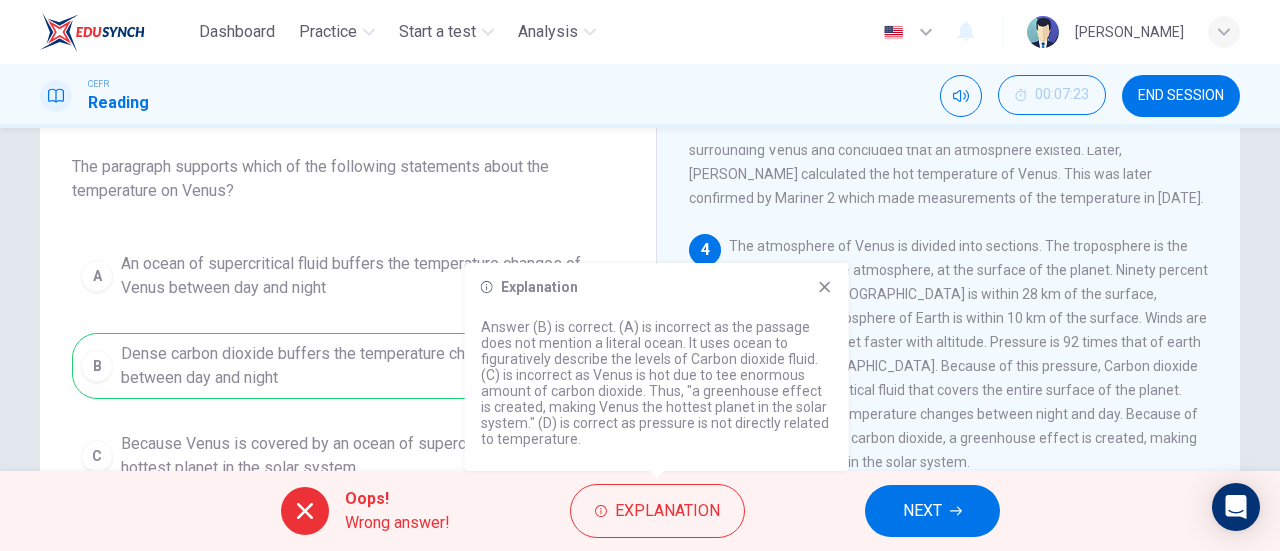 scroll, scrollTop: 105, scrollLeft: 0, axis: vertical 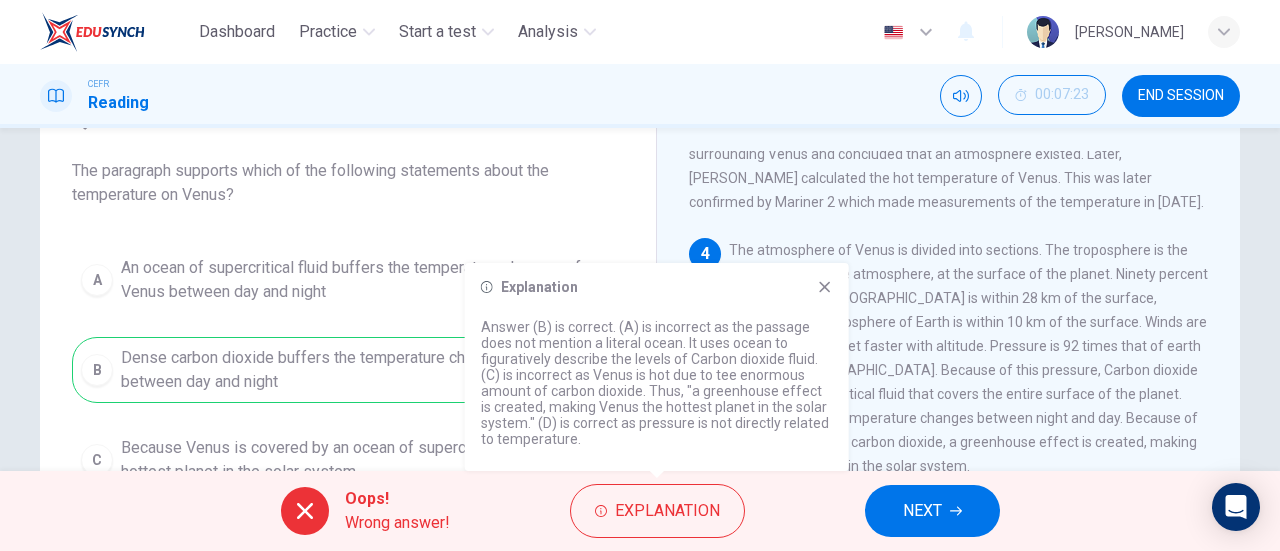 drag, startPoint x: 559, startPoint y: 426, endPoint x: 580, endPoint y: 431, distance: 21.587032 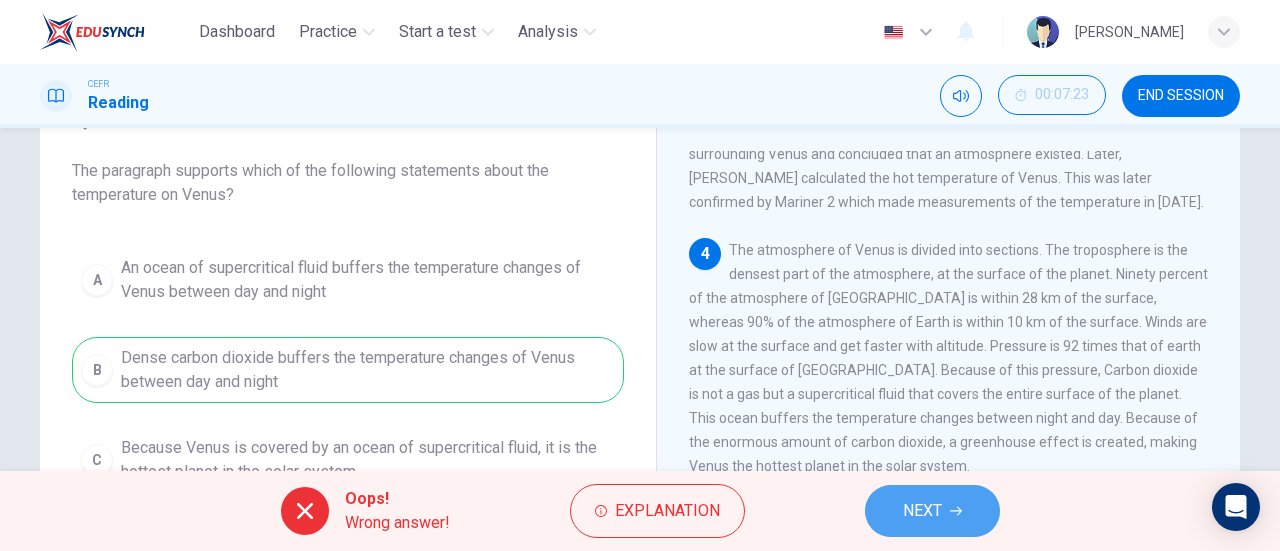 click on "NEXT" at bounding box center [932, 511] 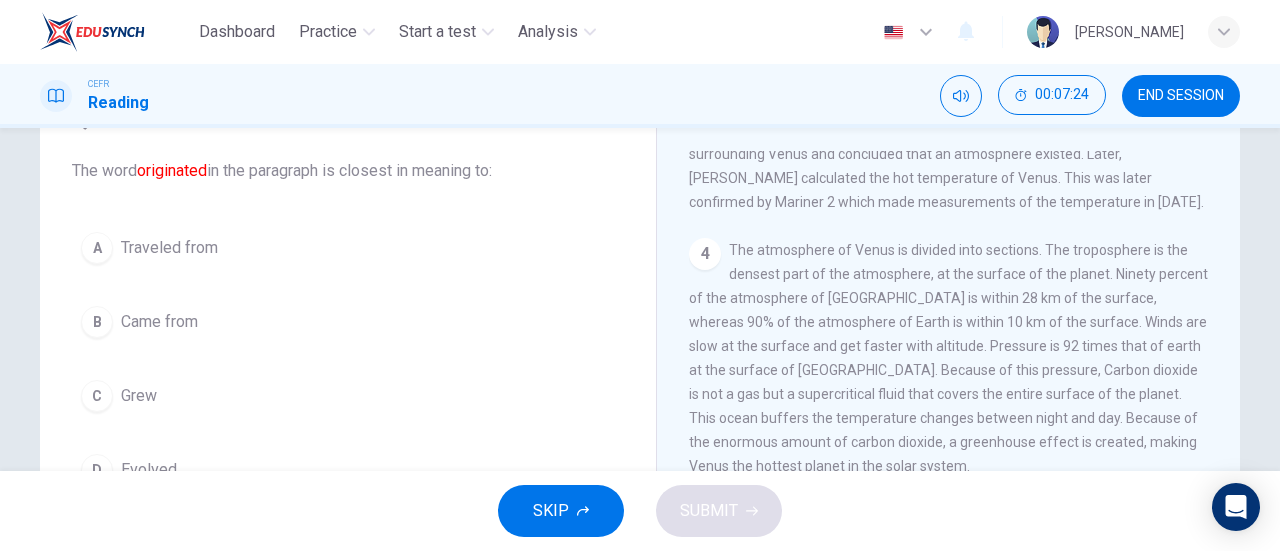 click on "B Came from" at bounding box center [348, 322] 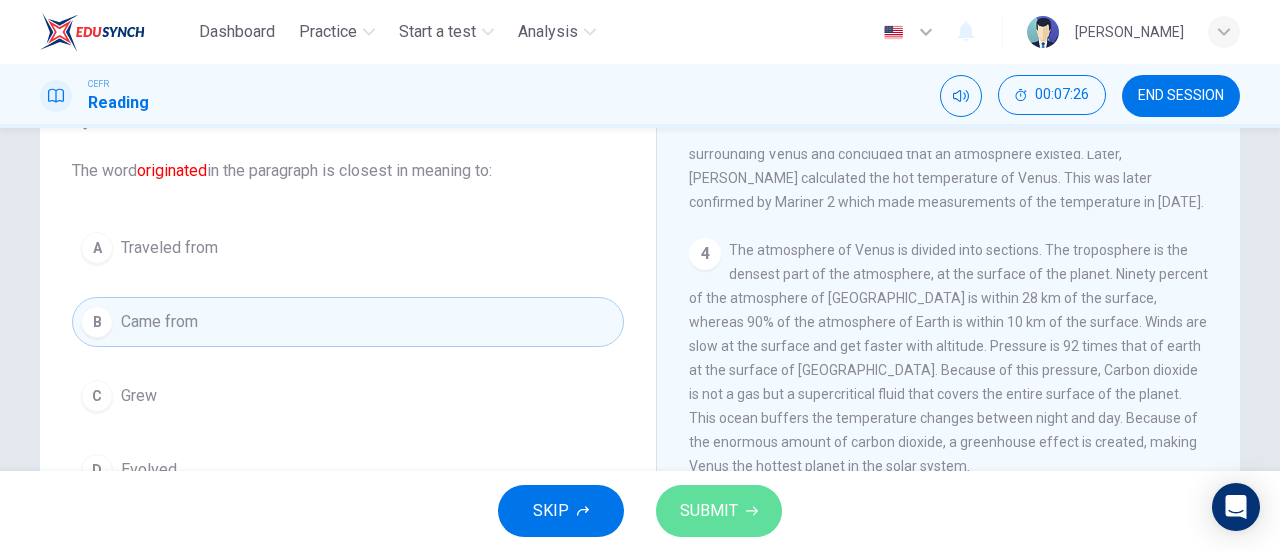 click on "SUBMIT" at bounding box center [709, 511] 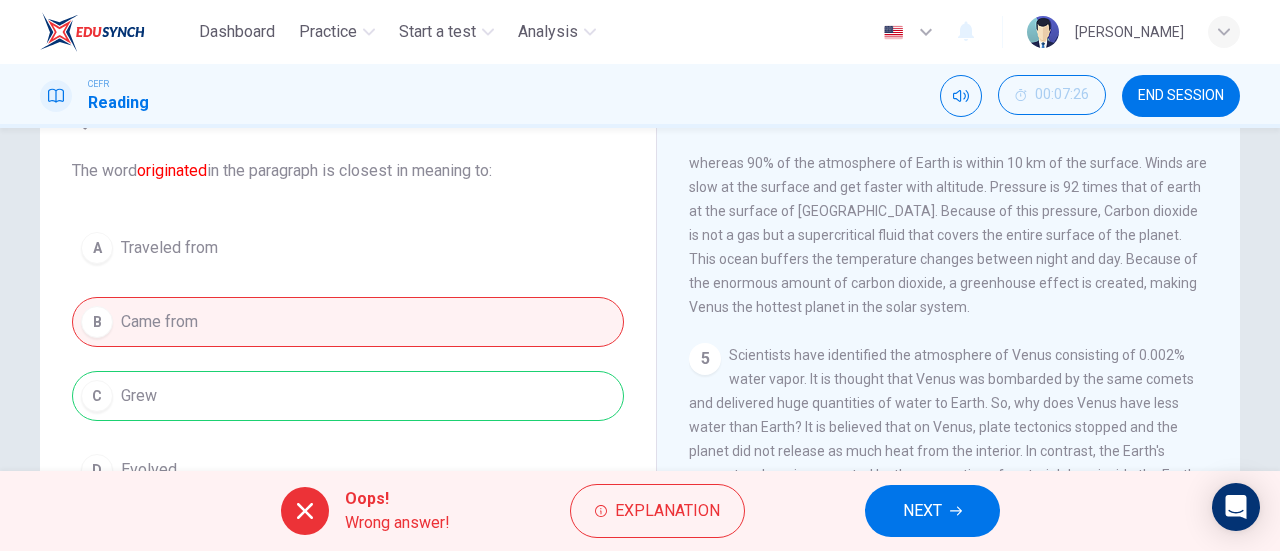scroll, scrollTop: 745, scrollLeft: 0, axis: vertical 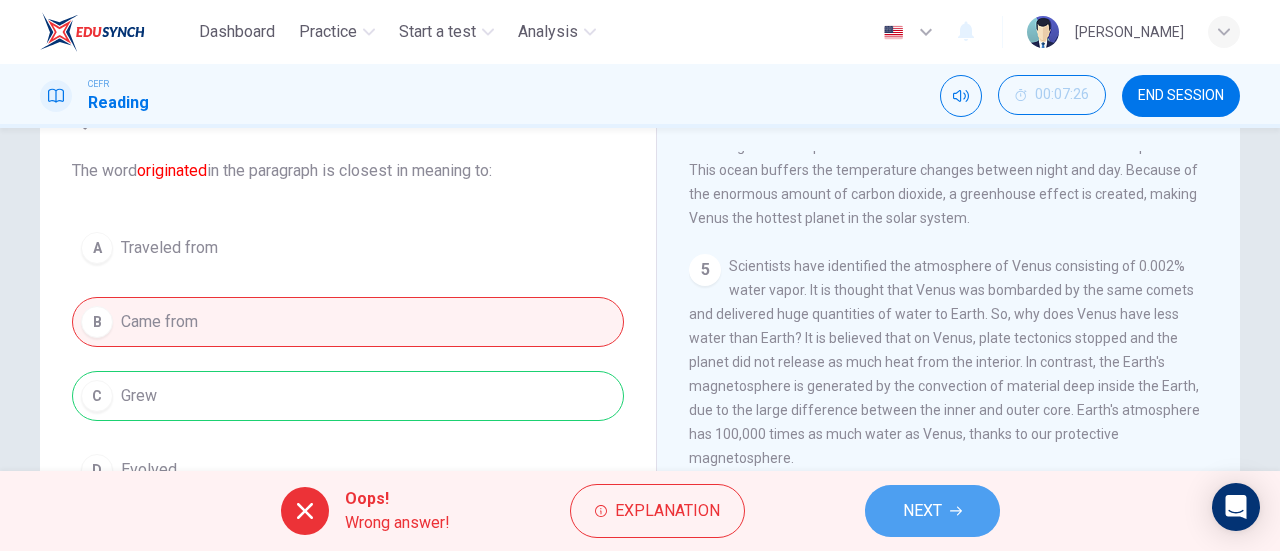 click 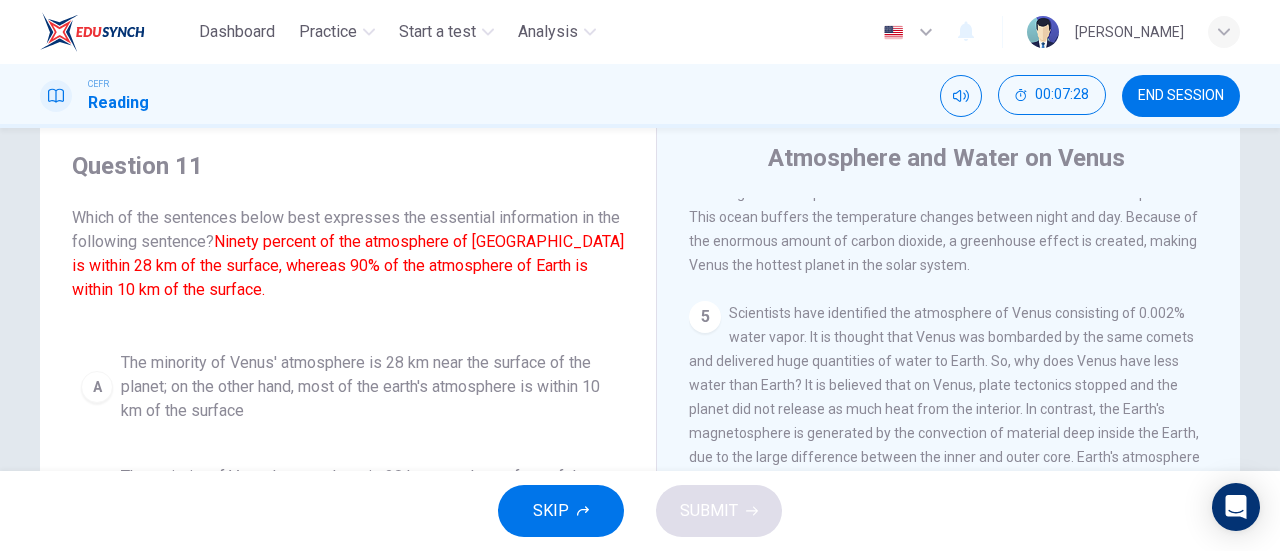 scroll, scrollTop: 57, scrollLeft: 0, axis: vertical 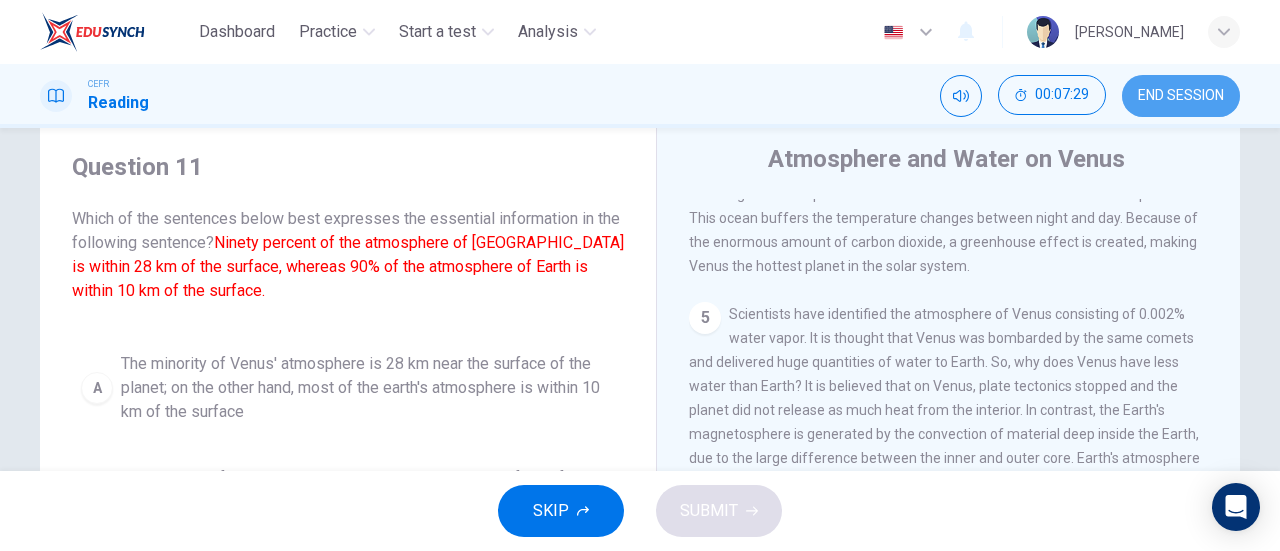 click on "END SESSION" at bounding box center (1181, 96) 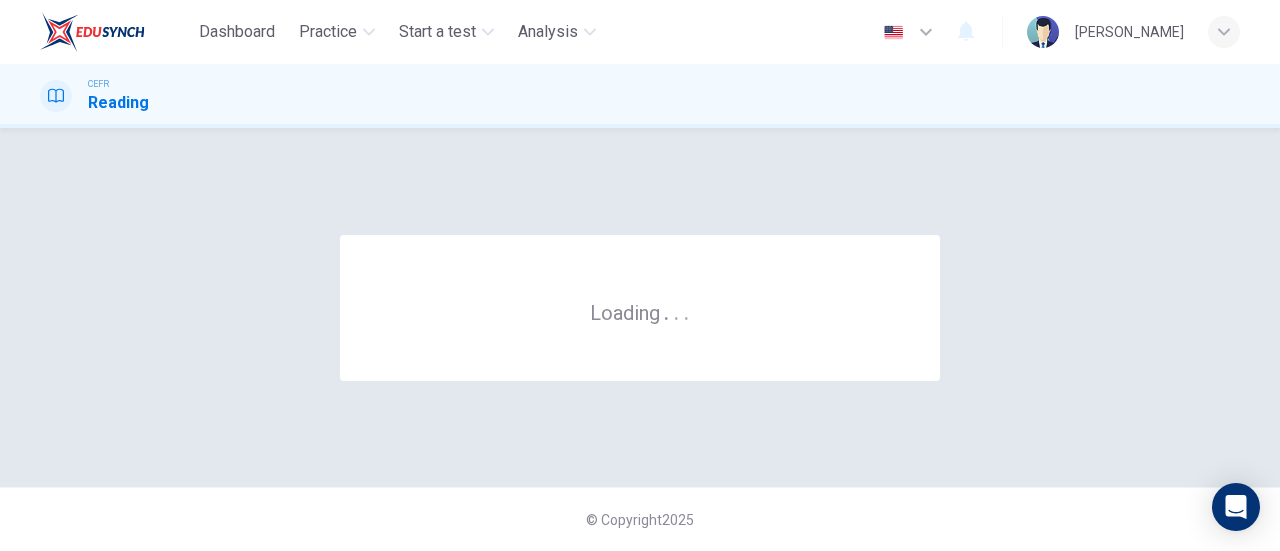 scroll, scrollTop: 0, scrollLeft: 0, axis: both 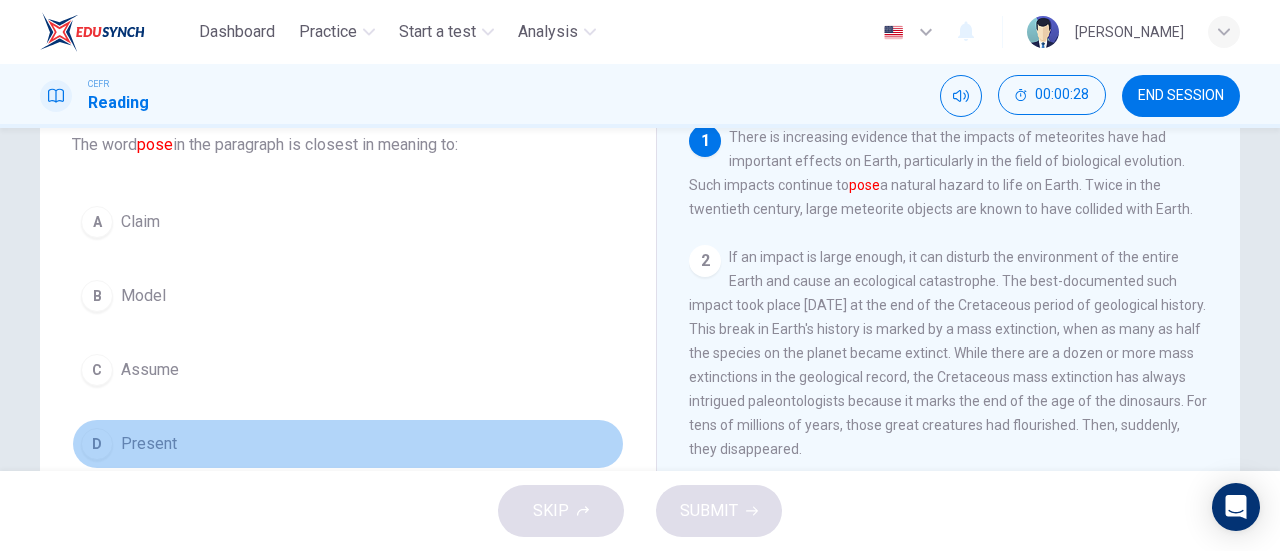 click on "D Present" at bounding box center [348, 444] 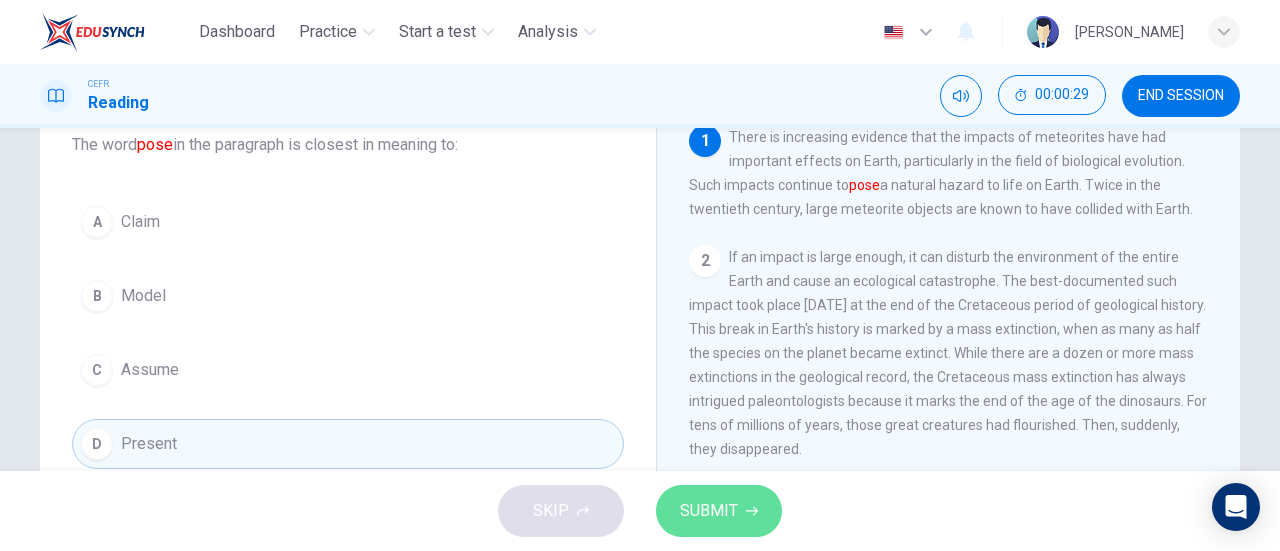 click on "SUBMIT" at bounding box center (709, 511) 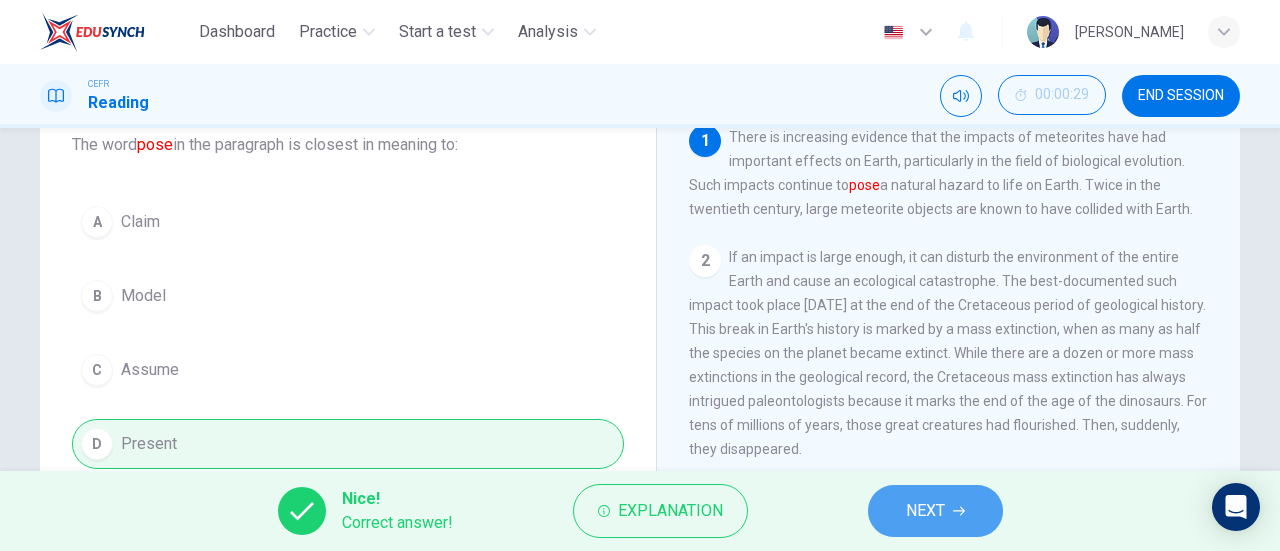 click on "NEXT" at bounding box center (925, 511) 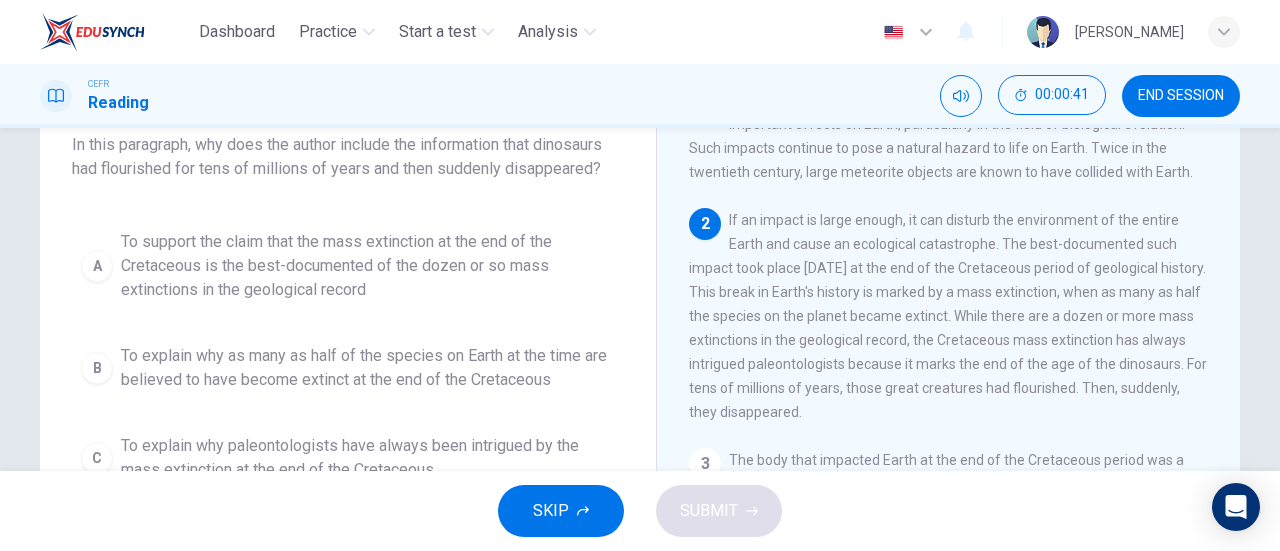 scroll, scrollTop: 36, scrollLeft: 0, axis: vertical 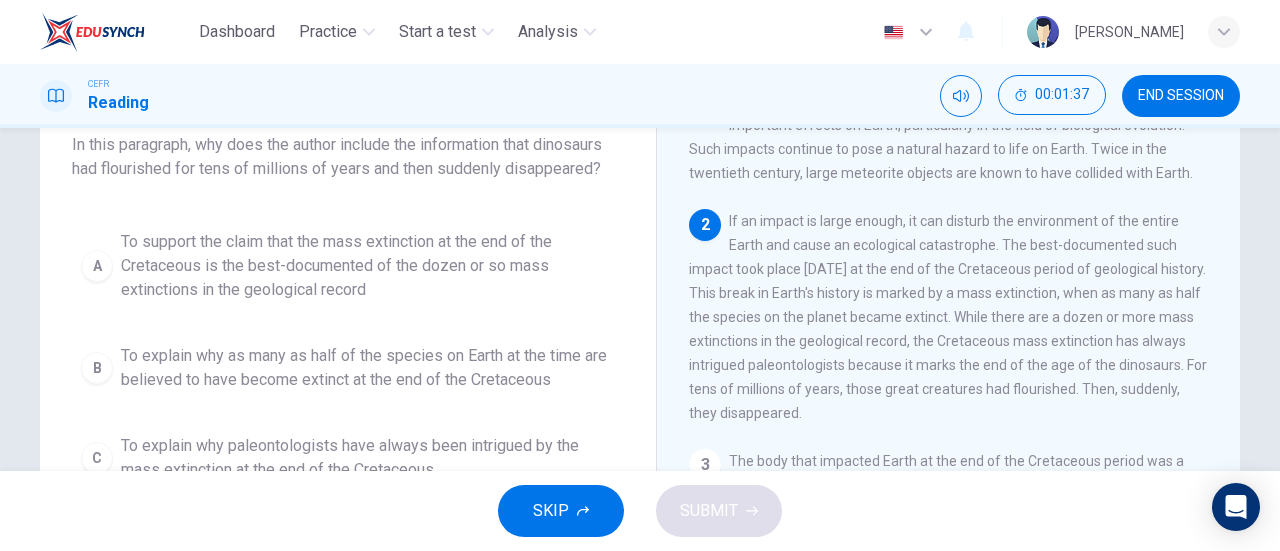 drag, startPoint x: 966, startPoint y: 416, endPoint x: 913, endPoint y: 367, distance: 72.18033 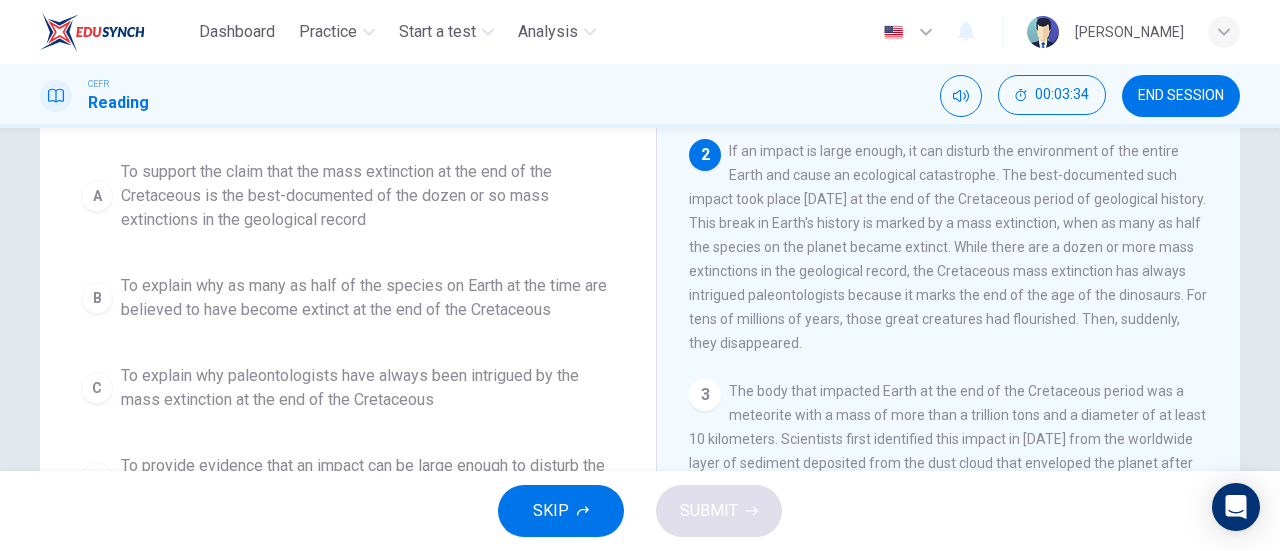 scroll, scrollTop: 198, scrollLeft: 0, axis: vertical 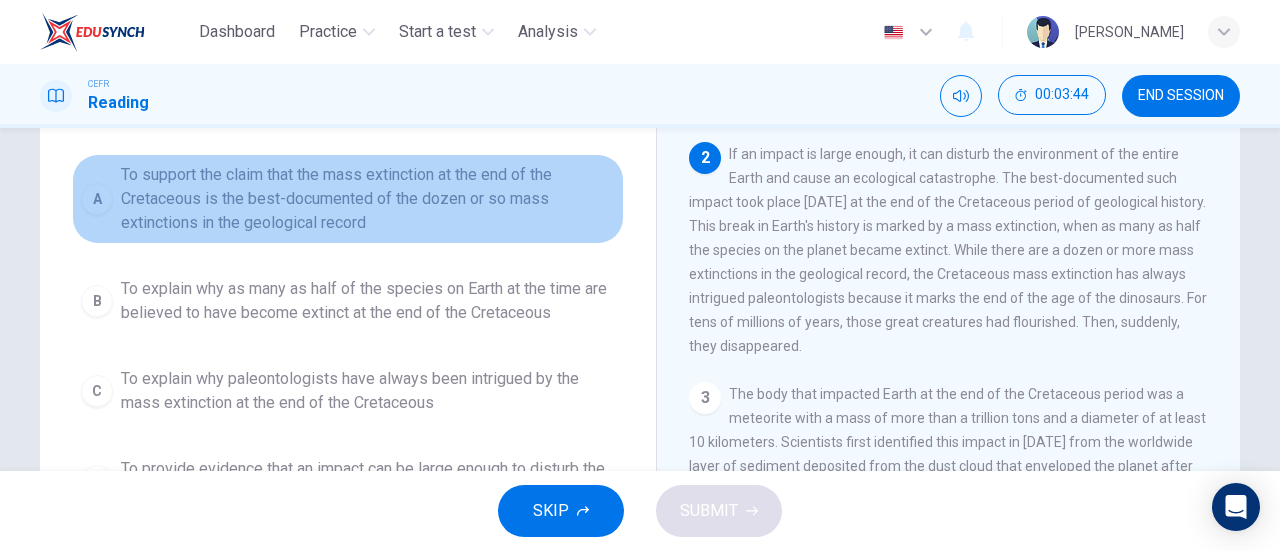 click on "To support the claim that the mass extinction at the end of the Cretaceous is the best-documented of the dozen or so mass extinctions in the geological record" at bounding box center [368, 199] 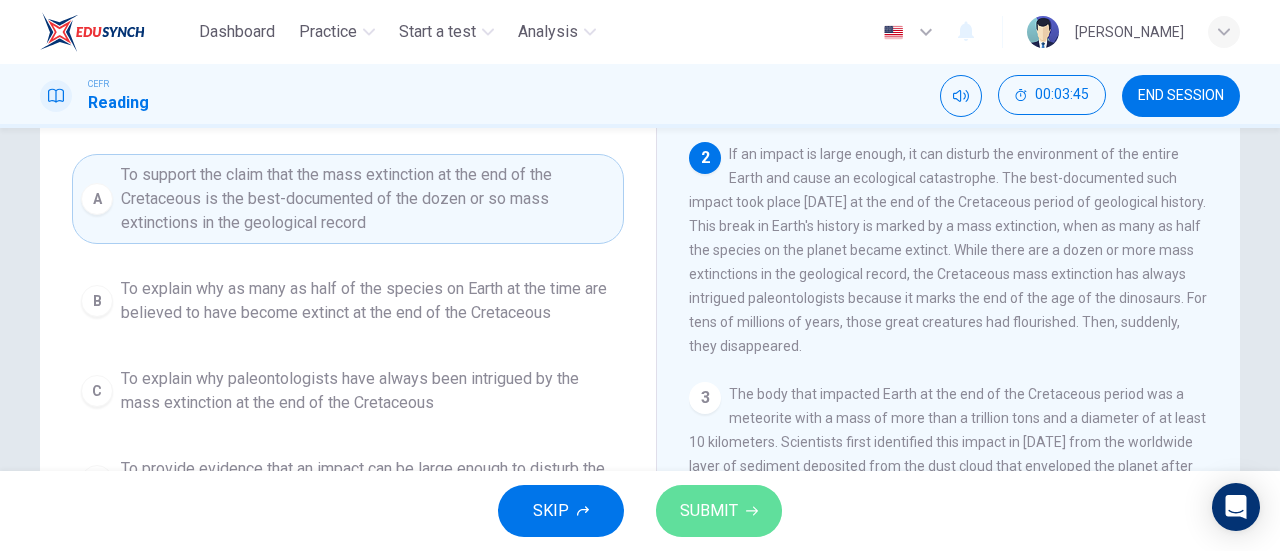 click on "SUBMIT" at bounding box center [709, 511] 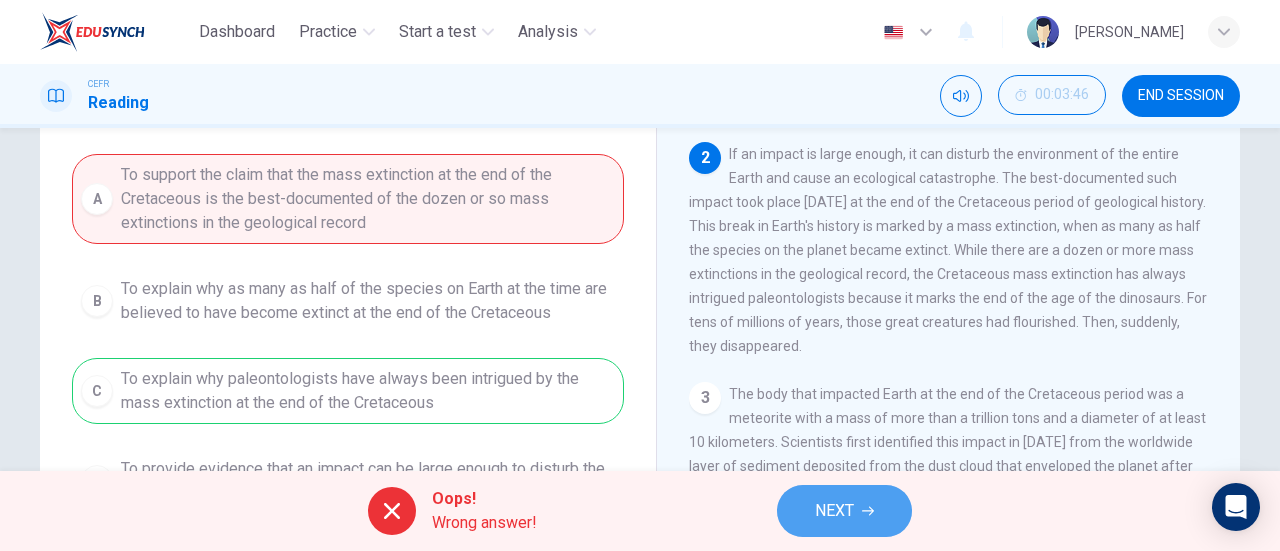 click on "NEXT" at bounding box center (844, 511) 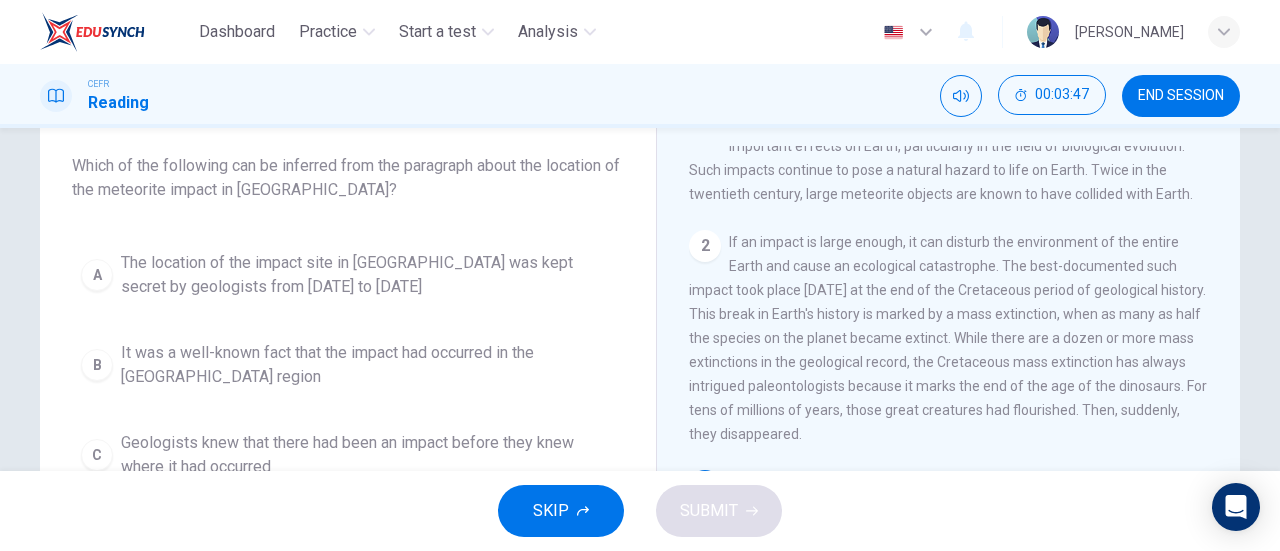 scroll, scrollTop: 110, scrollLeft: 0, axis: vertical 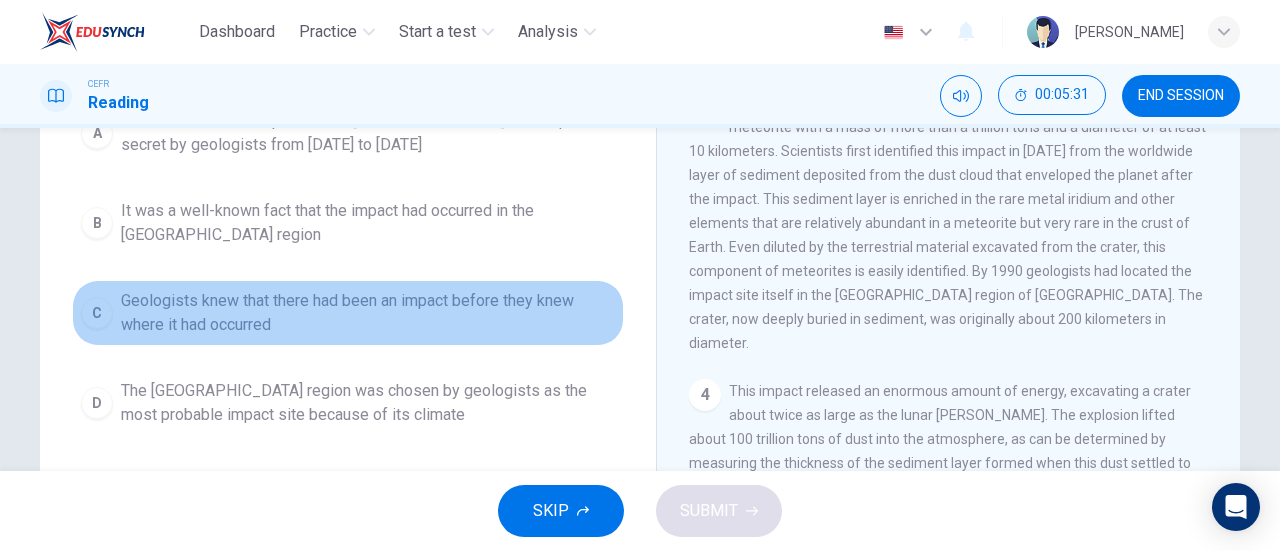 click on "Geologists knew that there had been an impact before they knew where it had occurred" at bounding box center (368, 313) 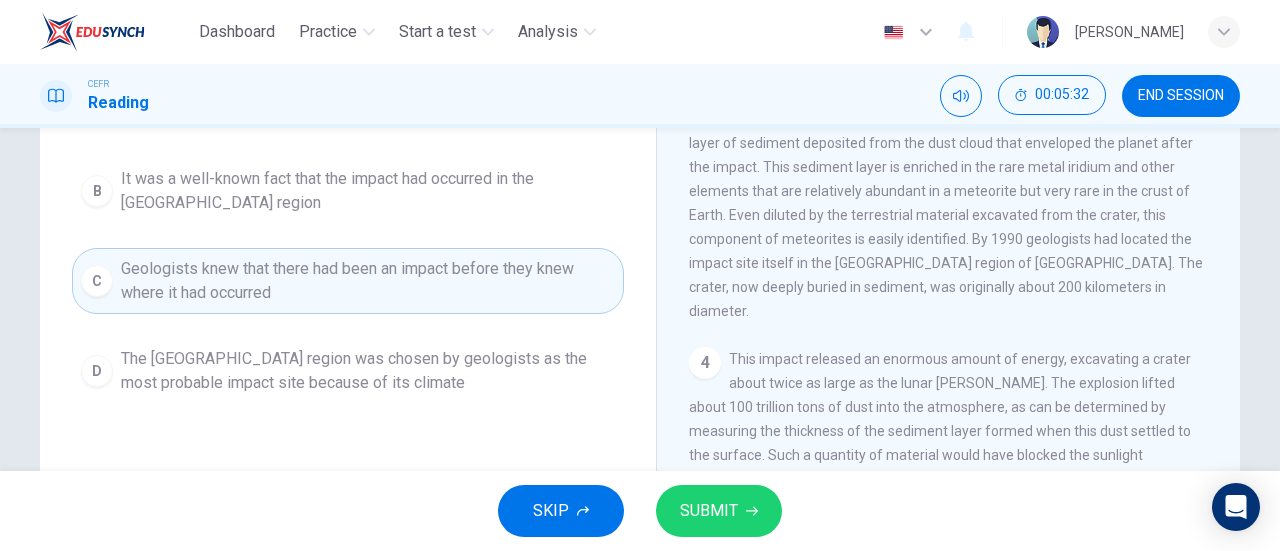 scroll, scrollTop: 283, scrollLeft: 0, axis: vertical 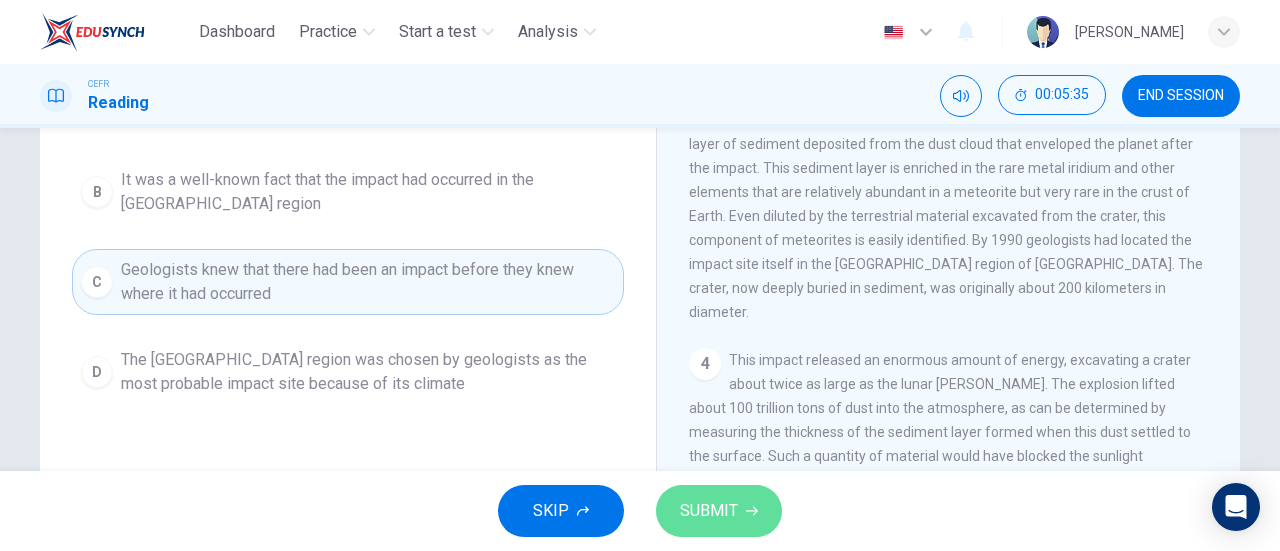 click on "SUBMIT" at bounding box center (709, 511) 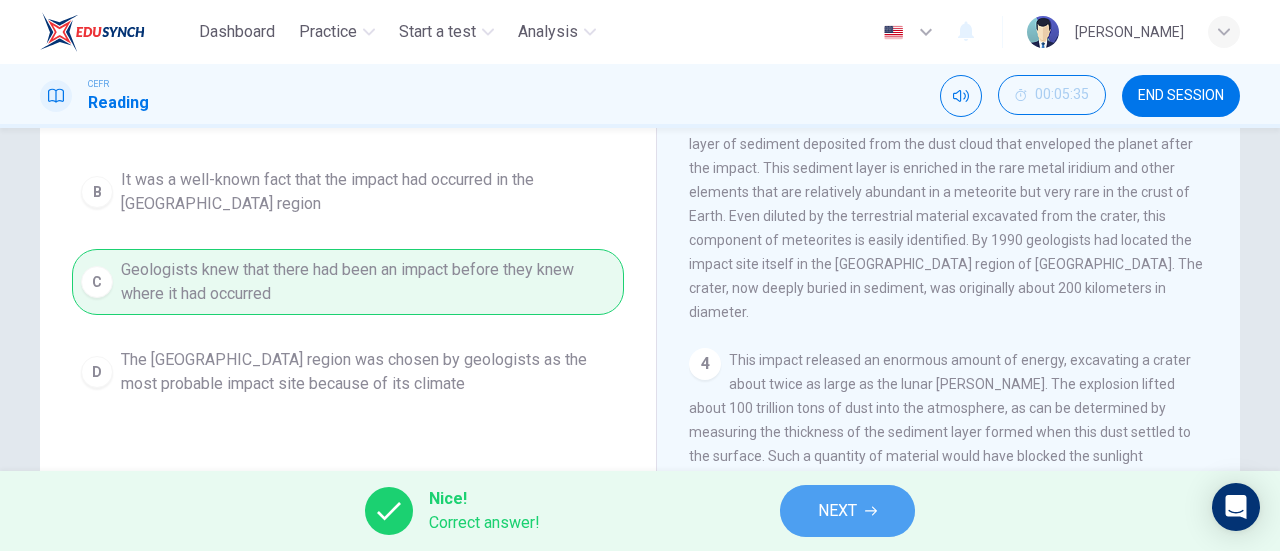 click on "NEXT" at bounding box center (847, 511) 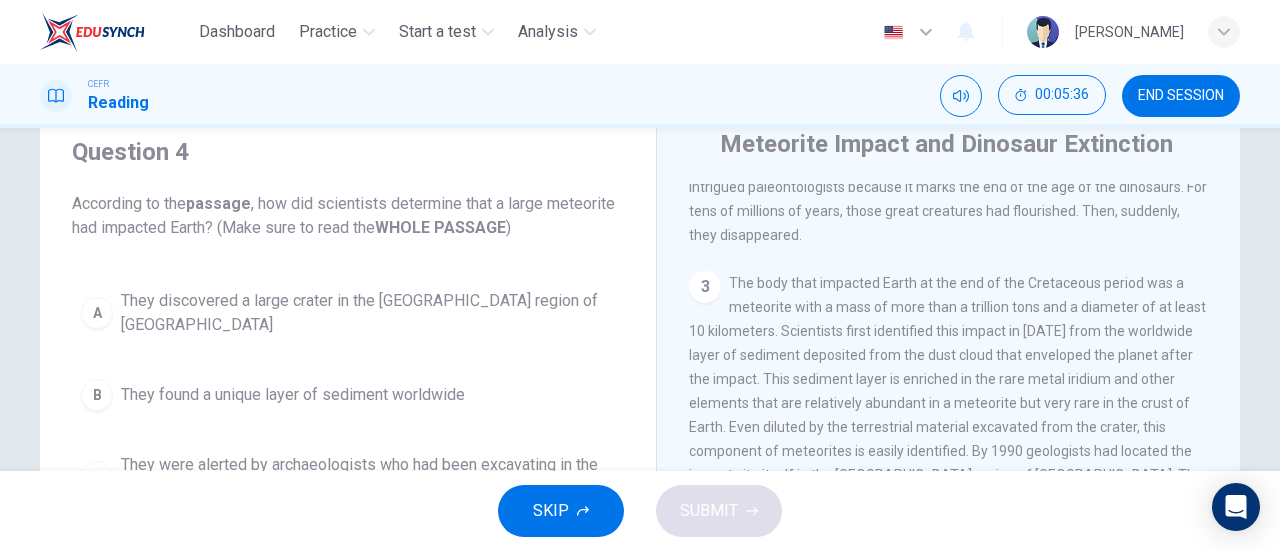 scroll, scrollTop: 71, scrollLeft: 0, axis: vertical 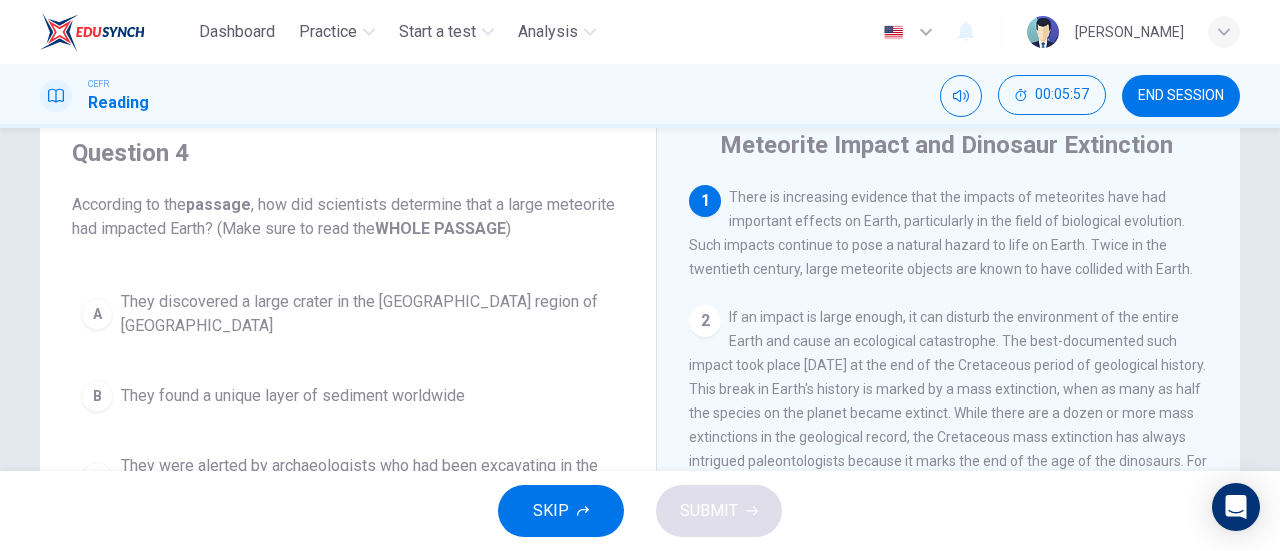 click on "1" at bounding box center [705, 201] 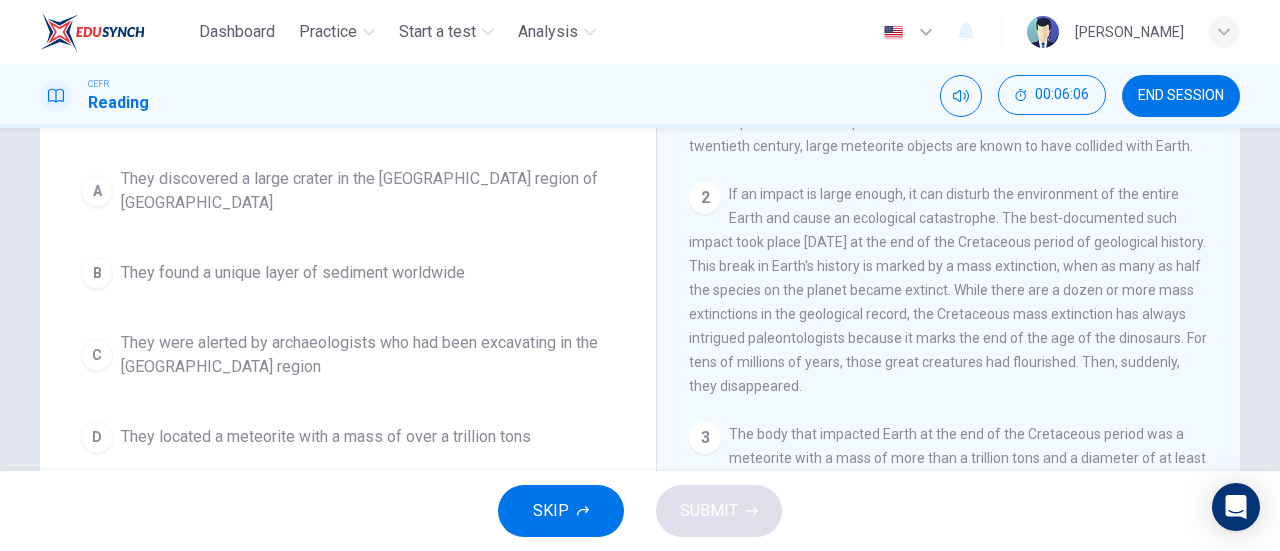 scroll, scrollTop: 195, scrollLeft: 0, axis: vertical 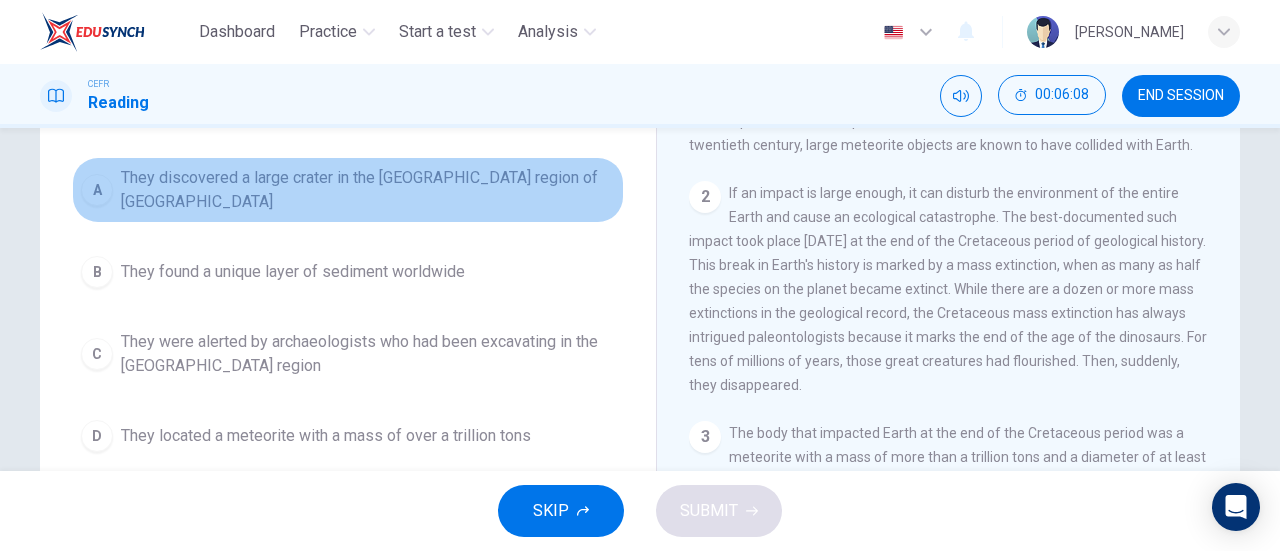 click on "They discovered a large crater in the [GEOGRAPHIC_DATA] region of [GEOGRAPHIC_DATA]" at bounding box center (368, 190) 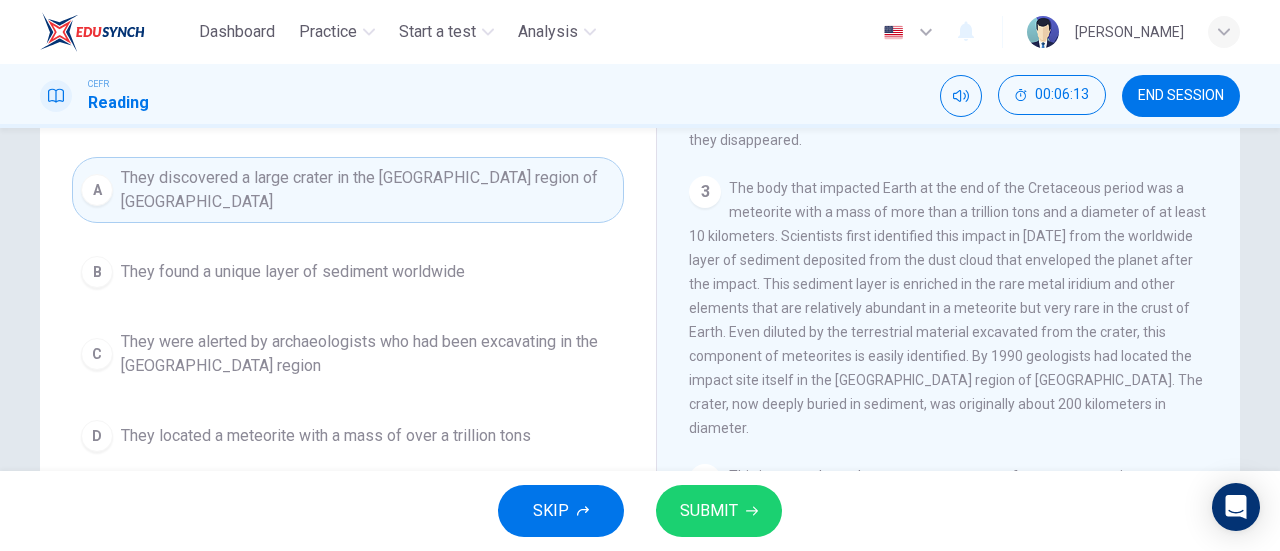 scroll, scrollTop: 244, scrollLeft: 0, axis: vertical 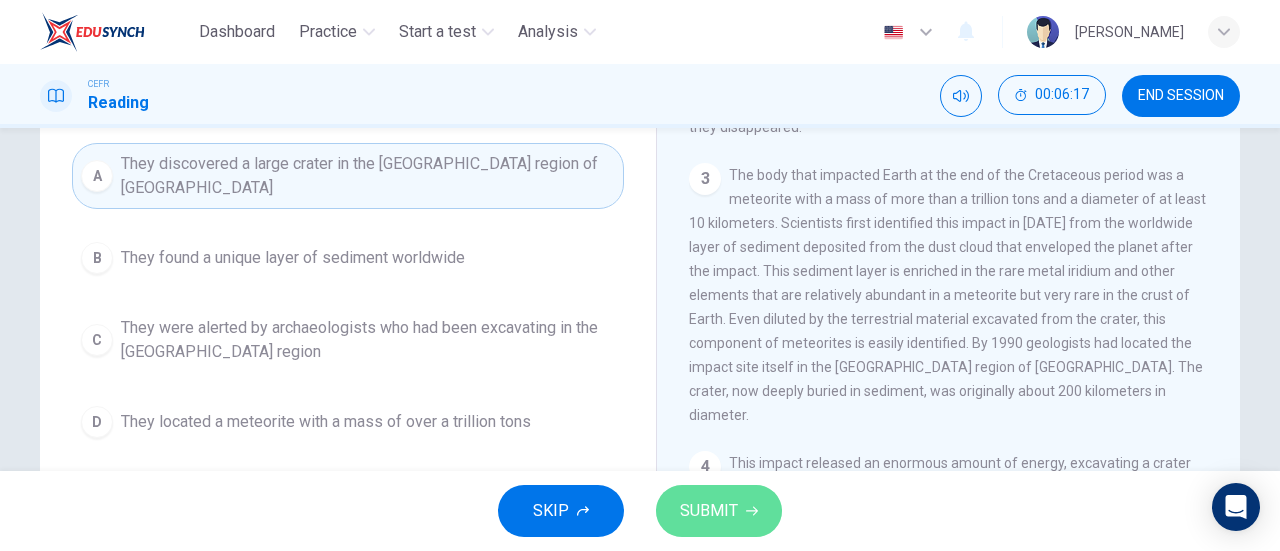 click on "SUBMIT" at bounding box center [719, 511] 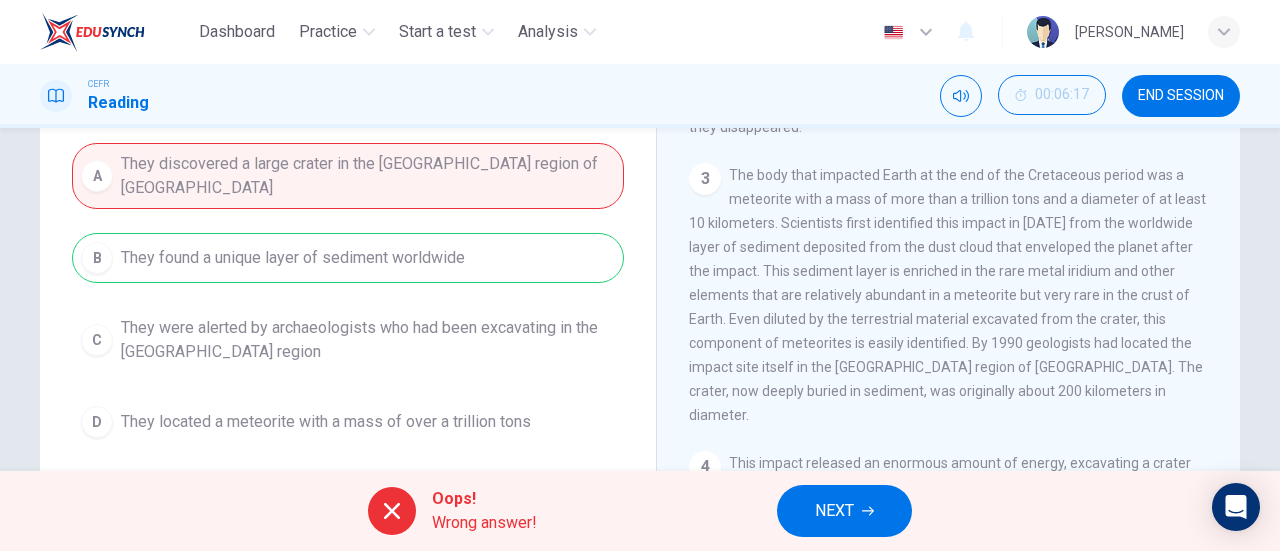 click on "Oops! Wrong answer! NEXT" at bounding box center (640, 511) 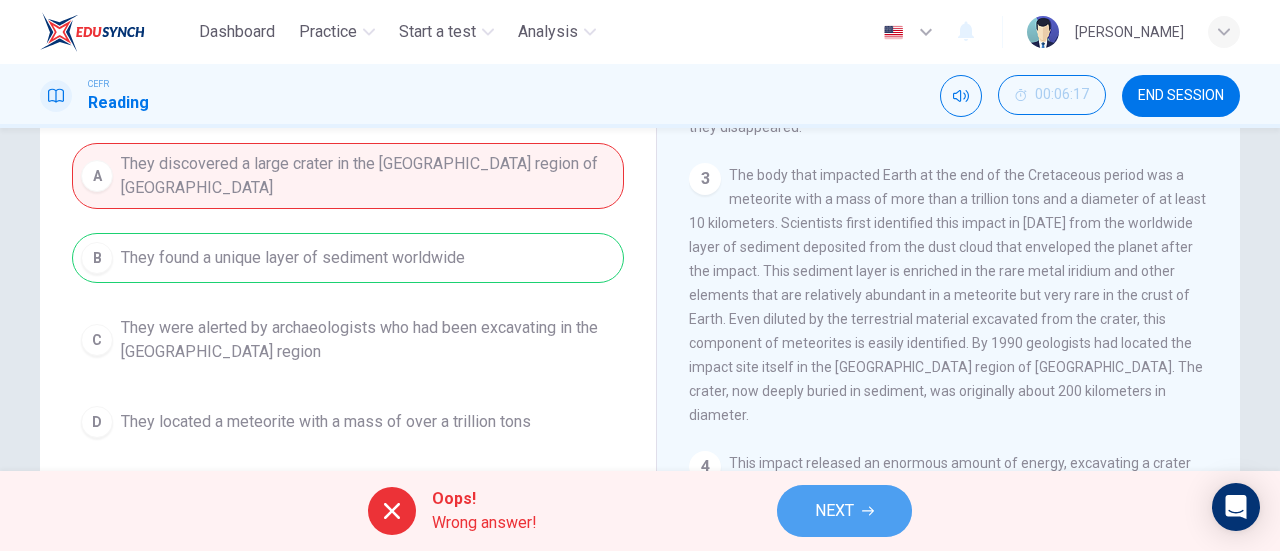 click on "NEXT" at bounding box center (834, 511) 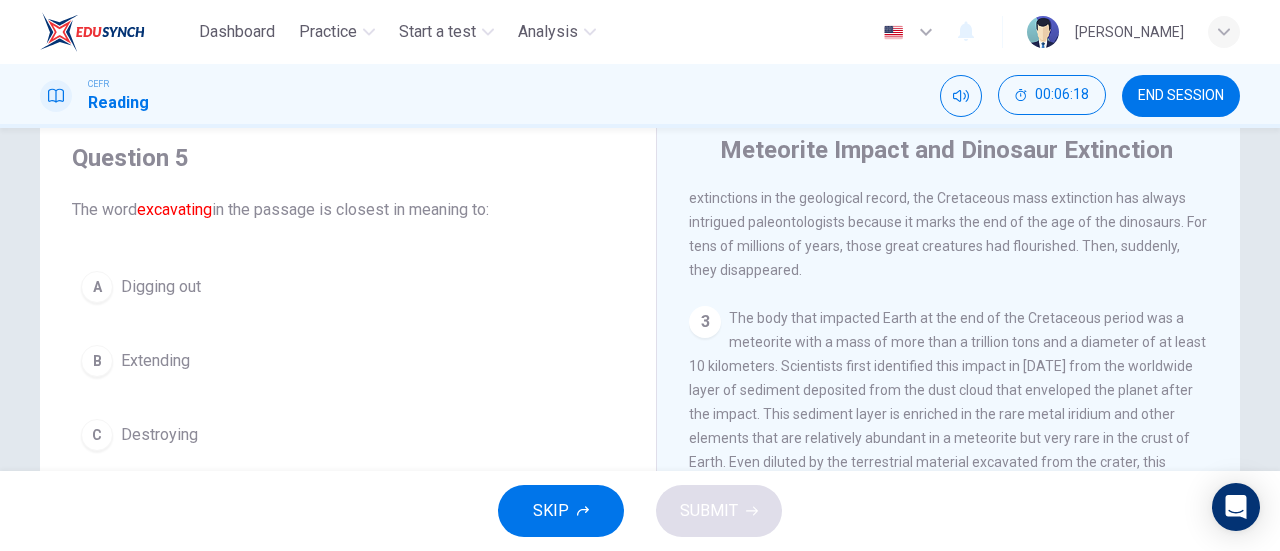 scroll, scrollTop: 65, scrollLeft: 0, axis: vertical 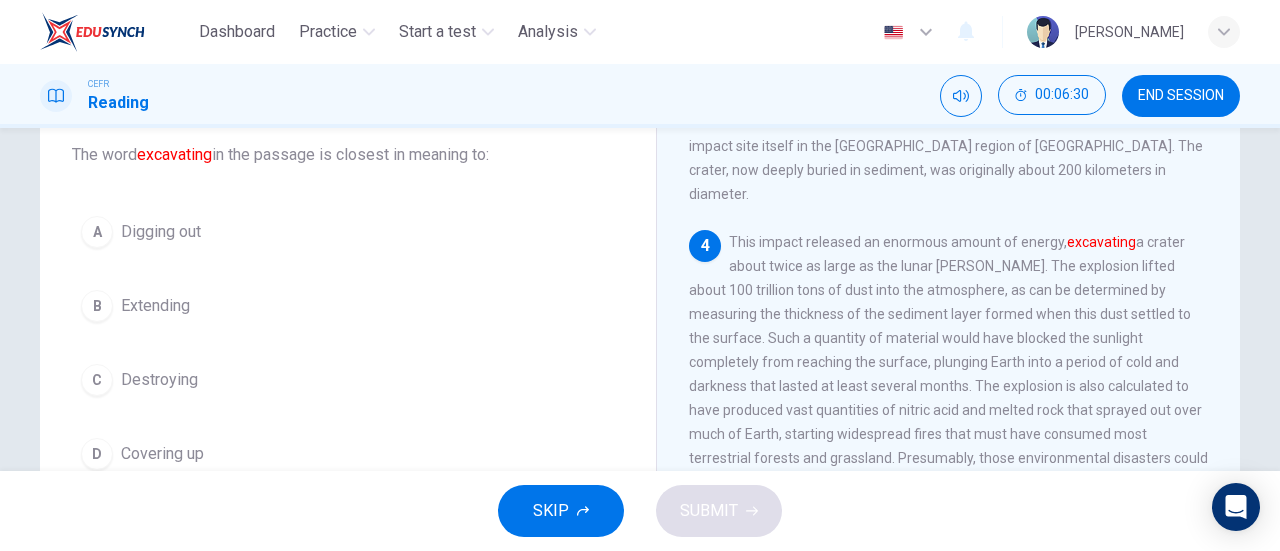 click on "D Covering up" at bounding box center (348, 454) 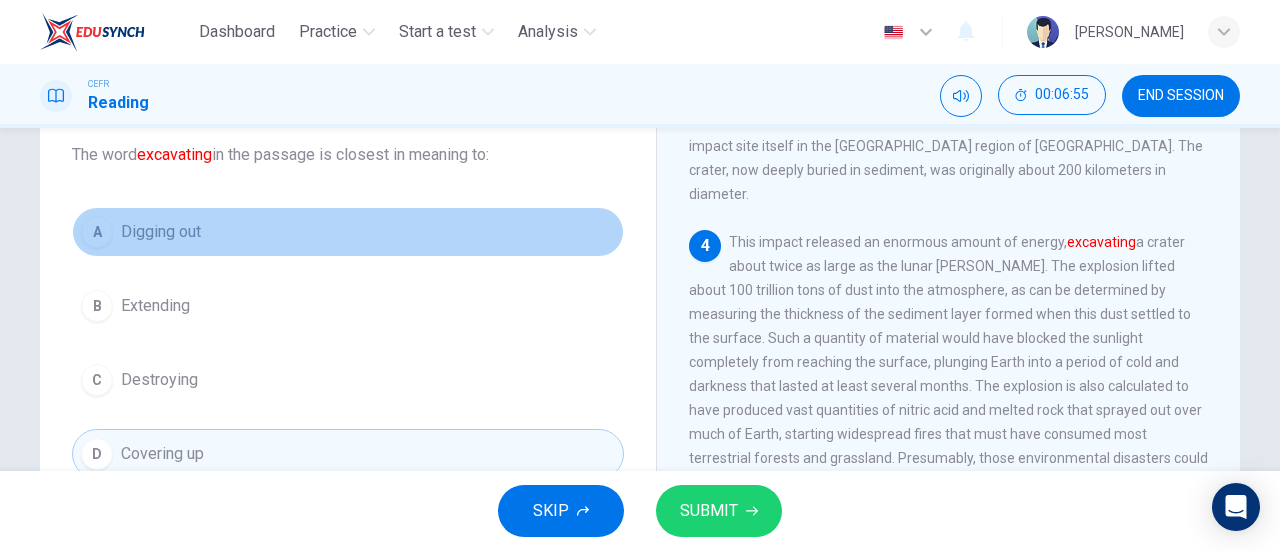 click on "A Digging out" at bounding box center [348, 232] 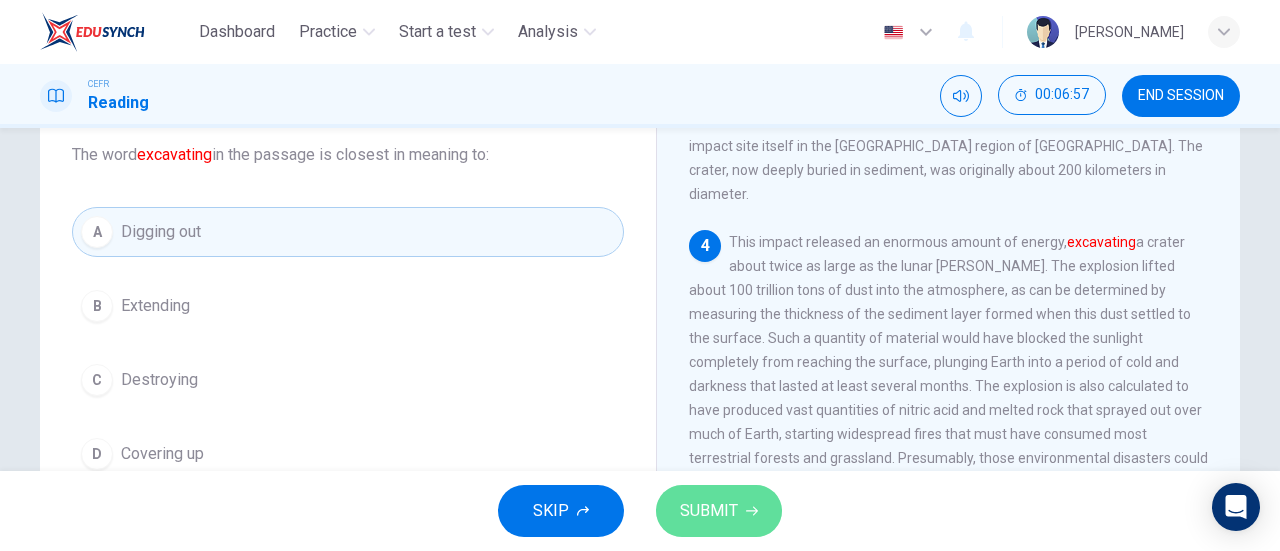 click on "SUBMIT" at bounding box center [709, 511] 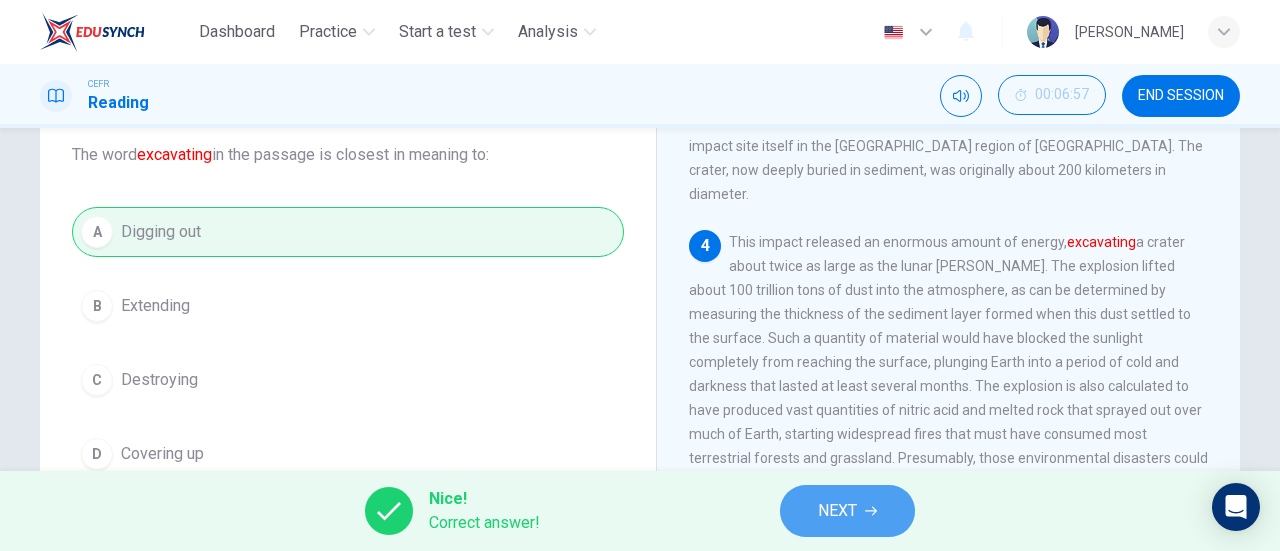 click on "NEXT" at bounding box center [847, 511] 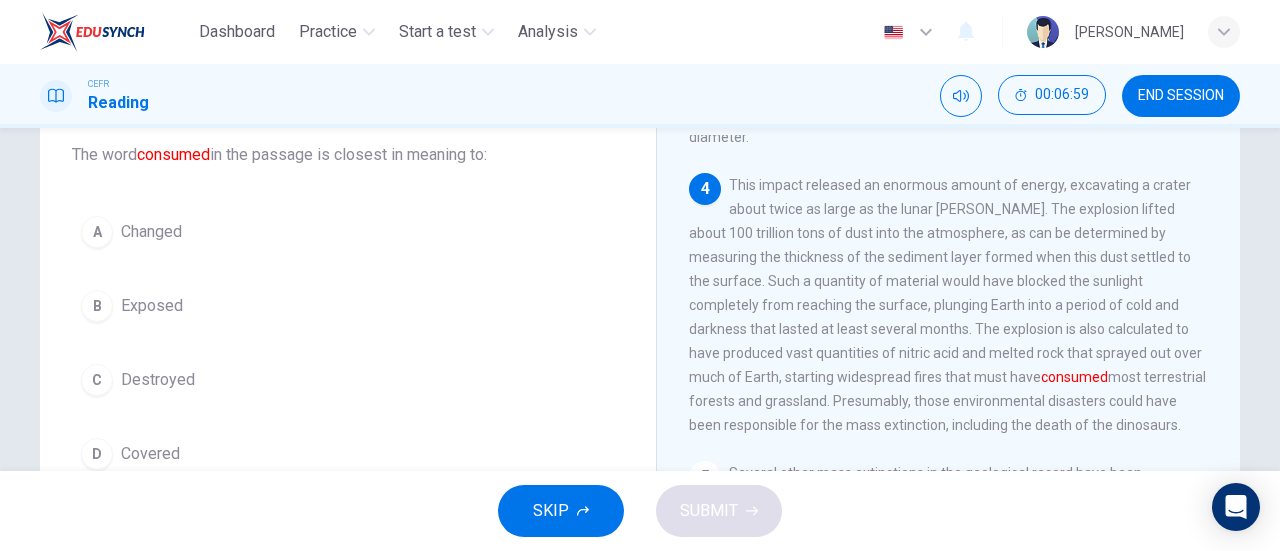 scroll, scrollTop: 609, scrollLeft: 0, axis: vertical 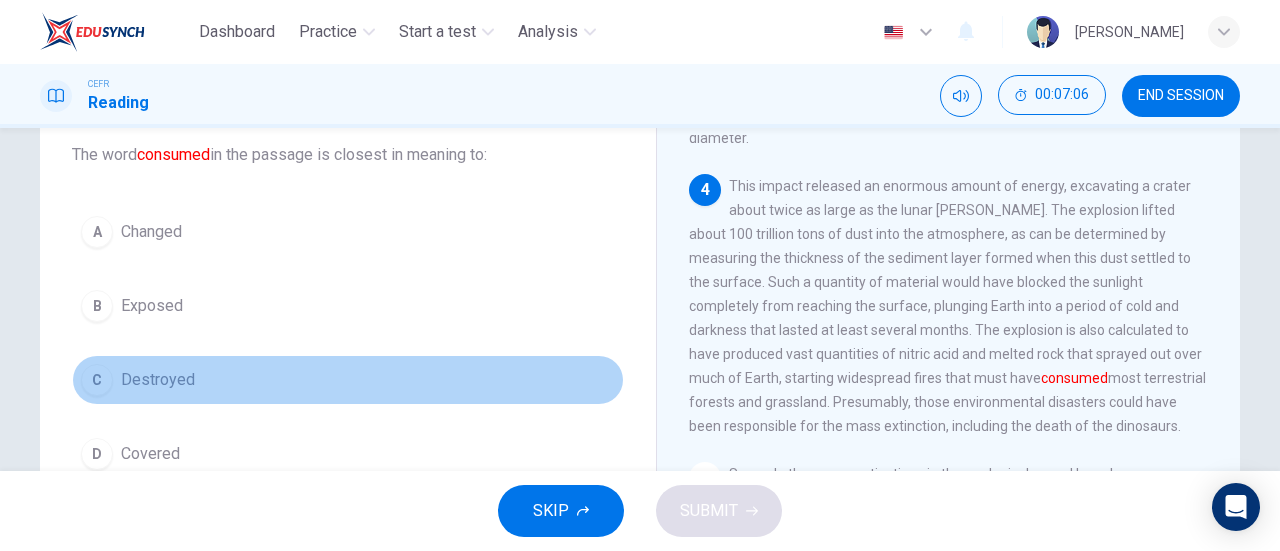 click on "C Destroyed" at bounding box center (348, 380) 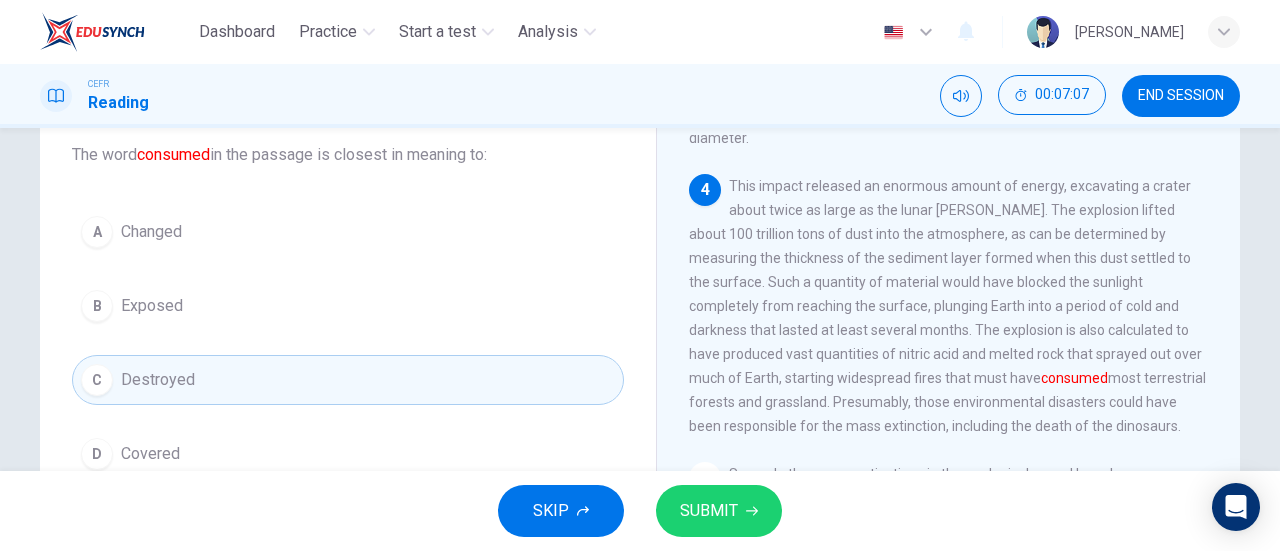 click on "SKIP SUBMIT" at bounding box center [640, 511] 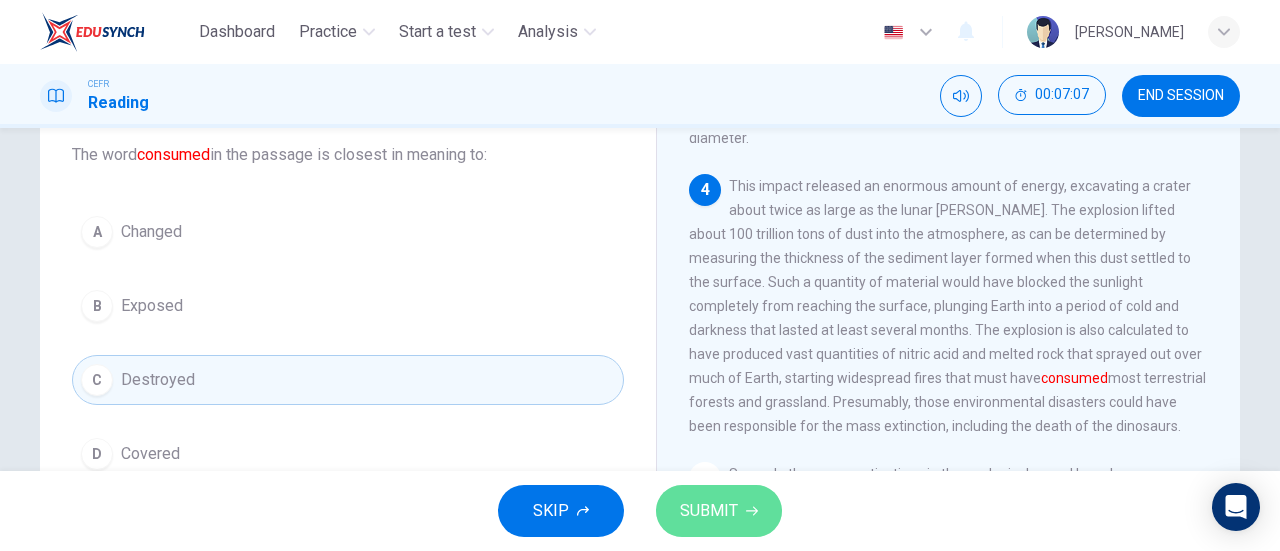 click on "SUBMIT" at bounding box center [709, 511] 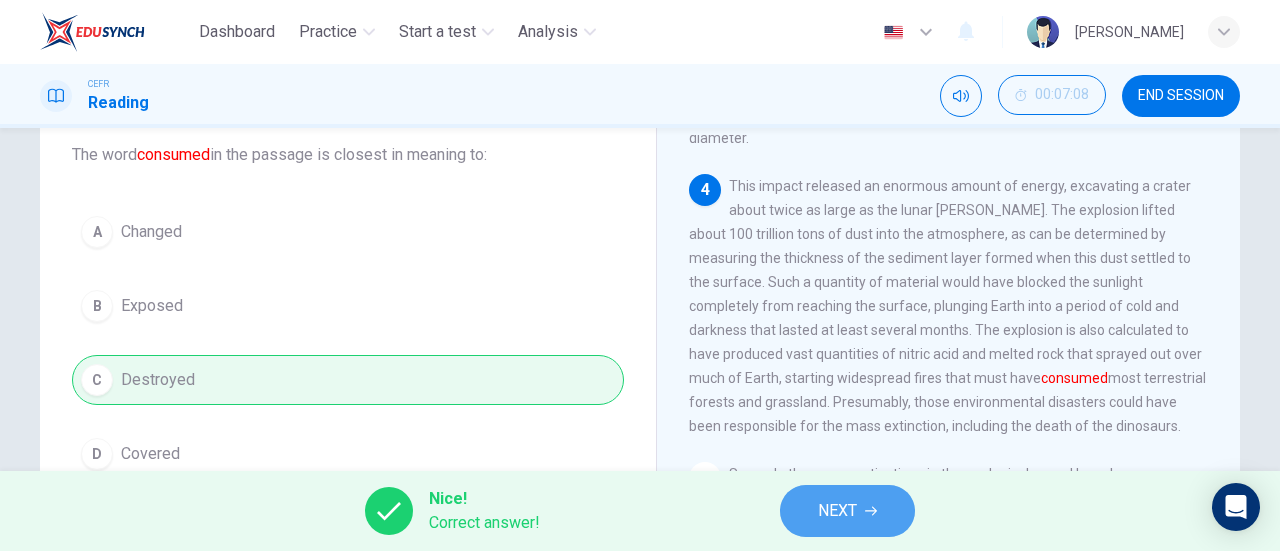 click on "NEXT" at bounding box center (847, 511) 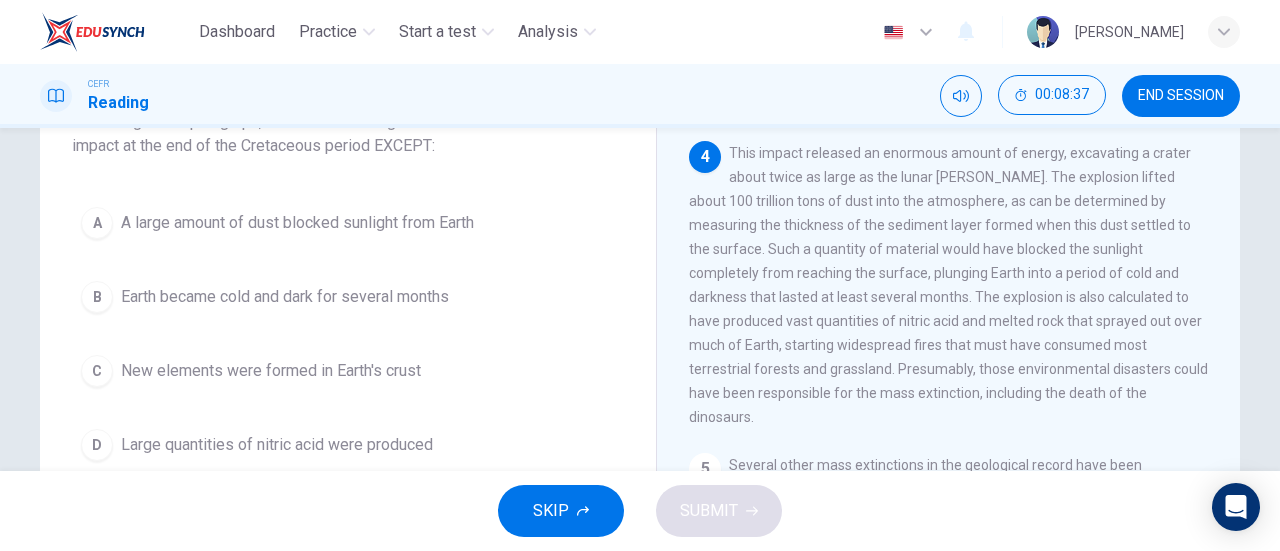 scroll, scrollTop: 163, scrollLeft: 0, axis: vertical 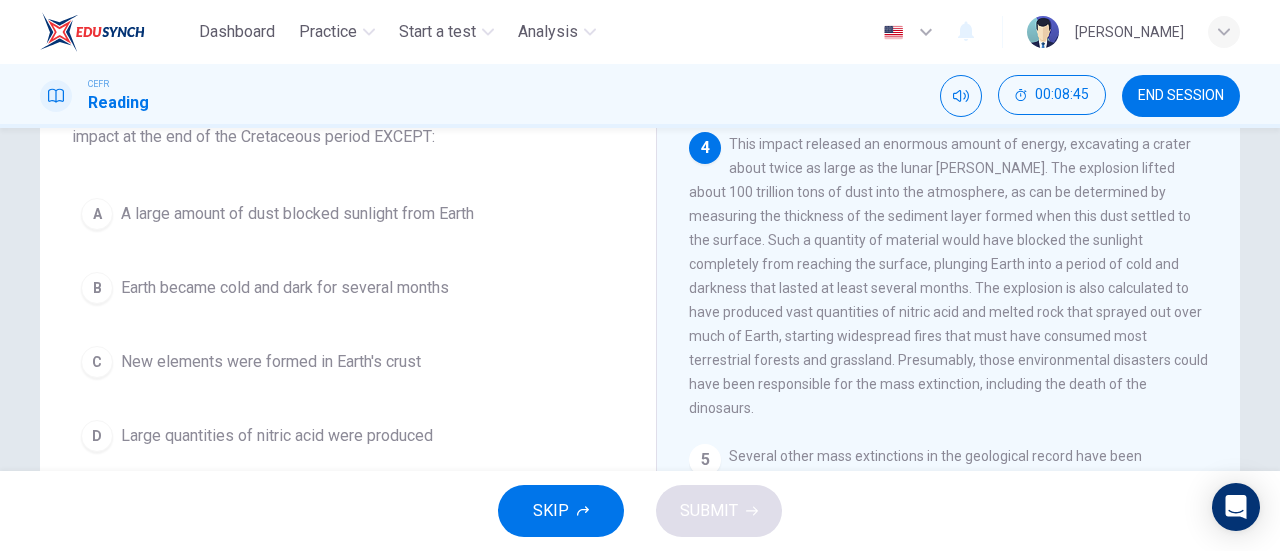 drag, startPoint x: 1020, startPoint y: 184, endPoint x: 1053, endPoint y: 177, distance: 33.734257 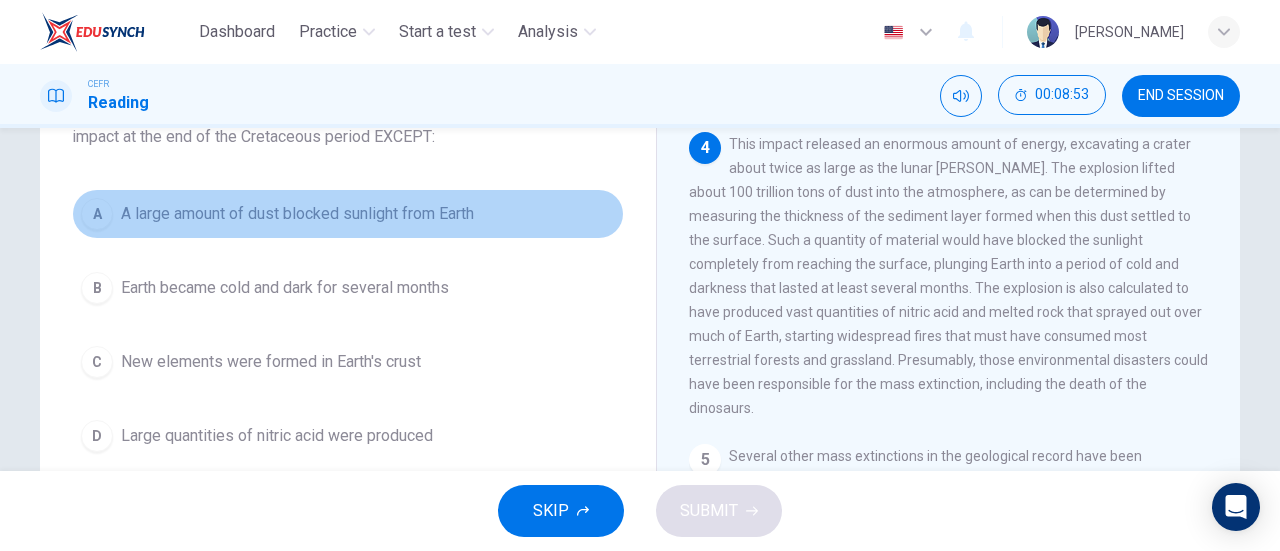 click on "A large amount of dust blocked sunlight from Earth" at bounding box center [297, 214] 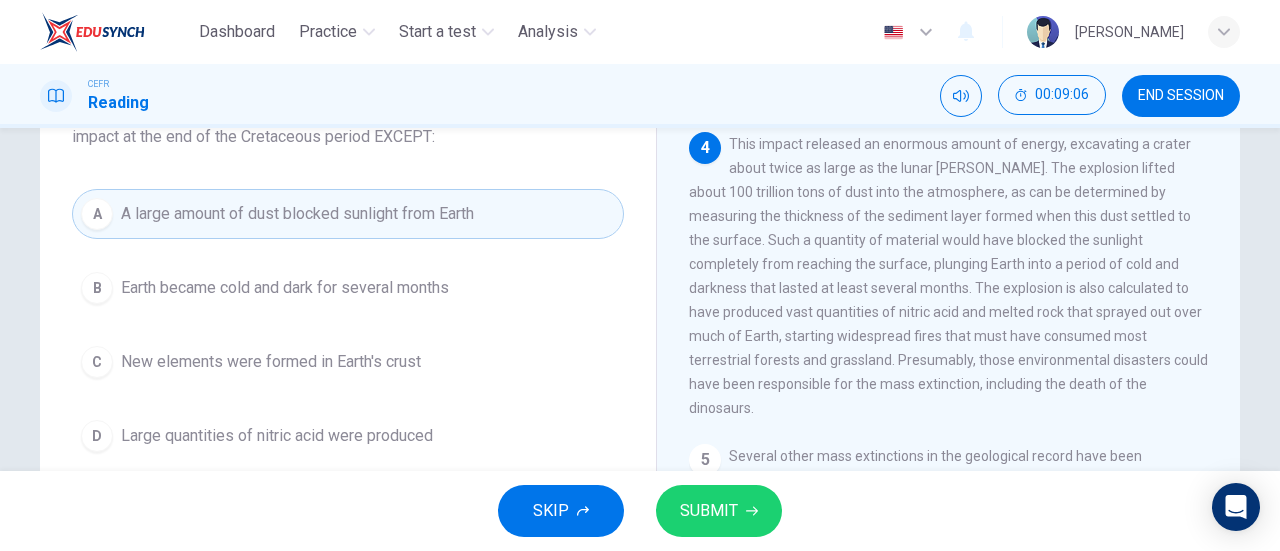 drag, startPoint x: 920, startPoint y: 228, endPoint x: 938, endPoint y: 237, distance: 20.12461 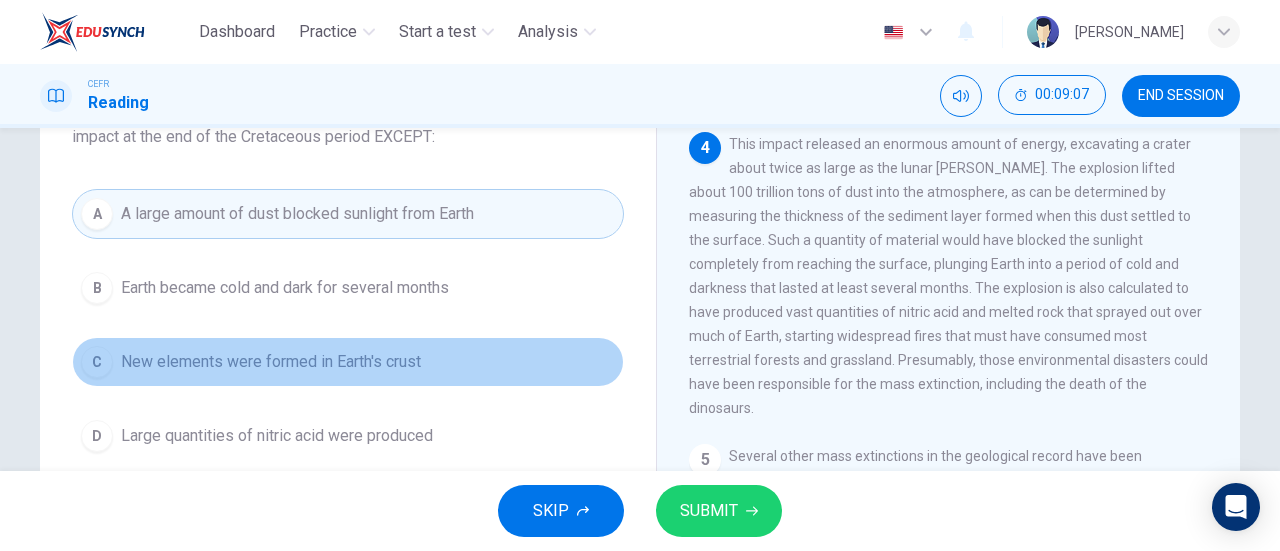 click on "New elements were formed in Earth's crust" at bounding box center [271, 362] 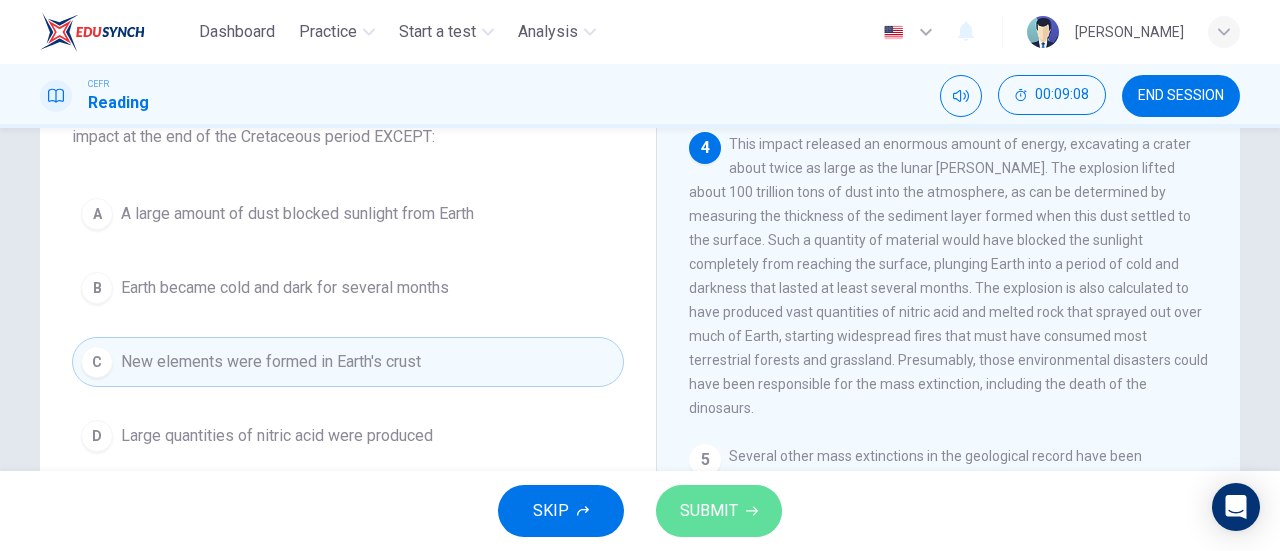 click on "SUBMIT" at bounding box center [709, 511] 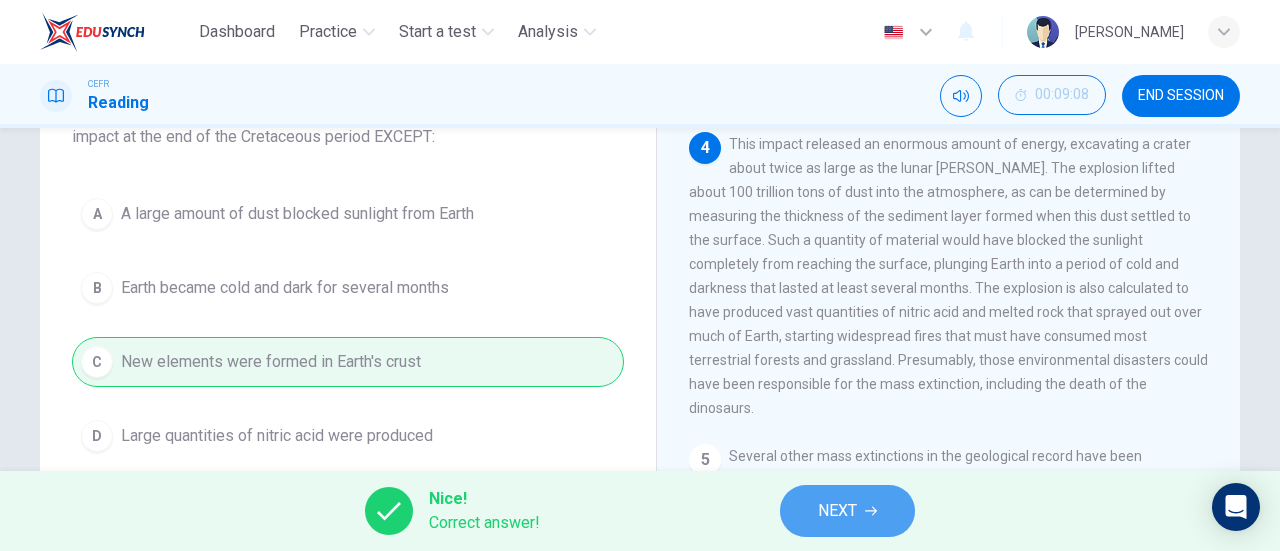 click on "NEXT" at bounding box center [847, 511] 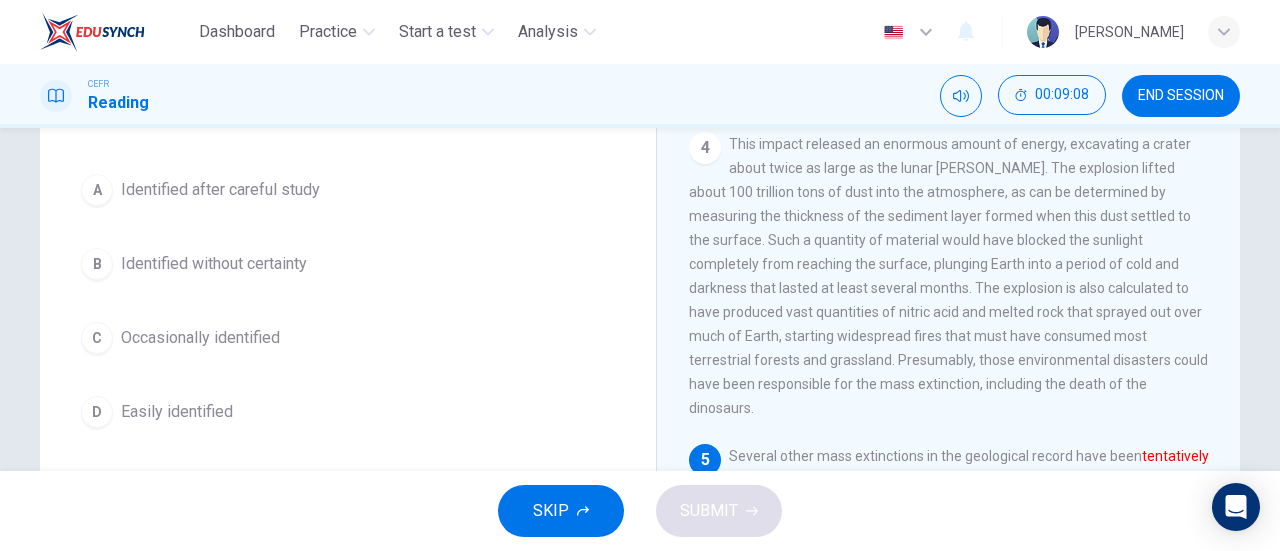 scroll, scrollTop: 79, scrollLeft: 0, axis: vertical 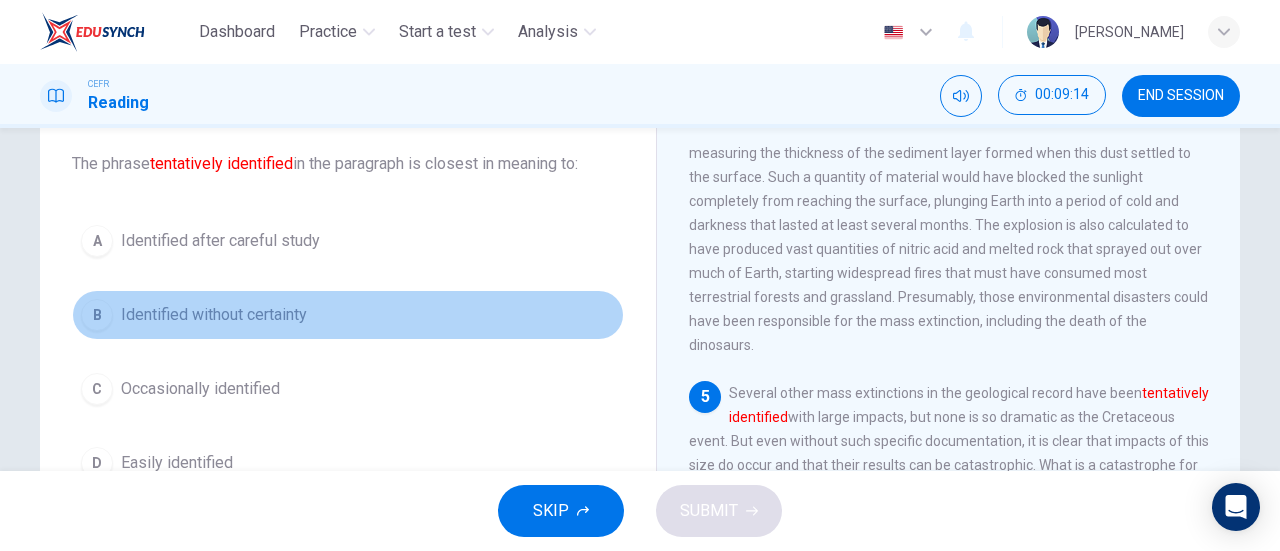 click on "Identified without certainty" at bounding box center [214, 315] 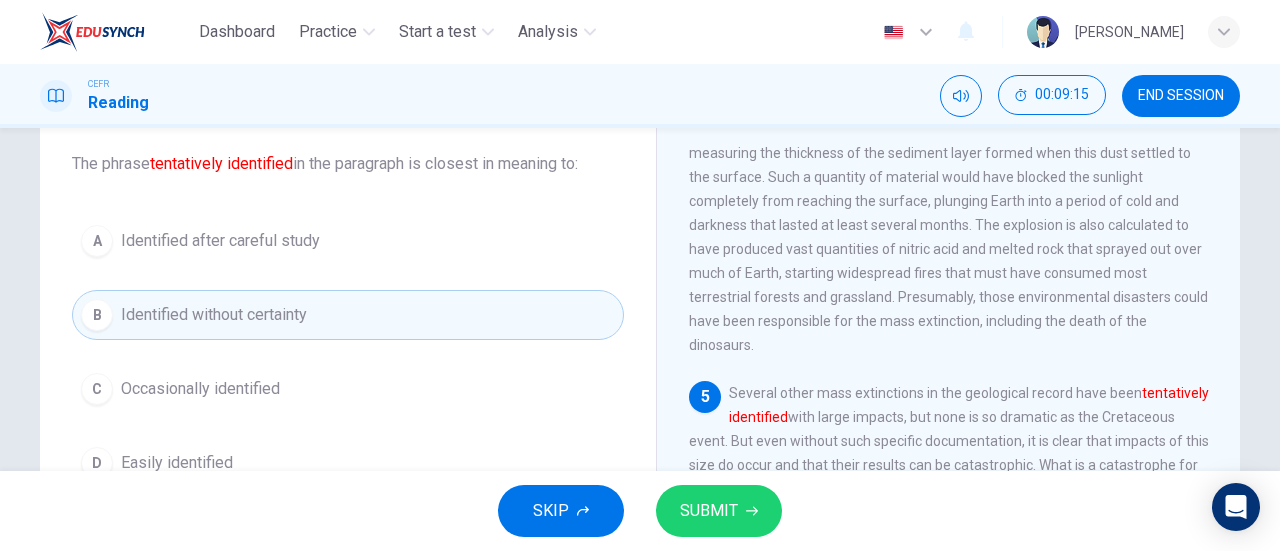 click on "SKIP SUBMIT" at bounding box center (640, 511) 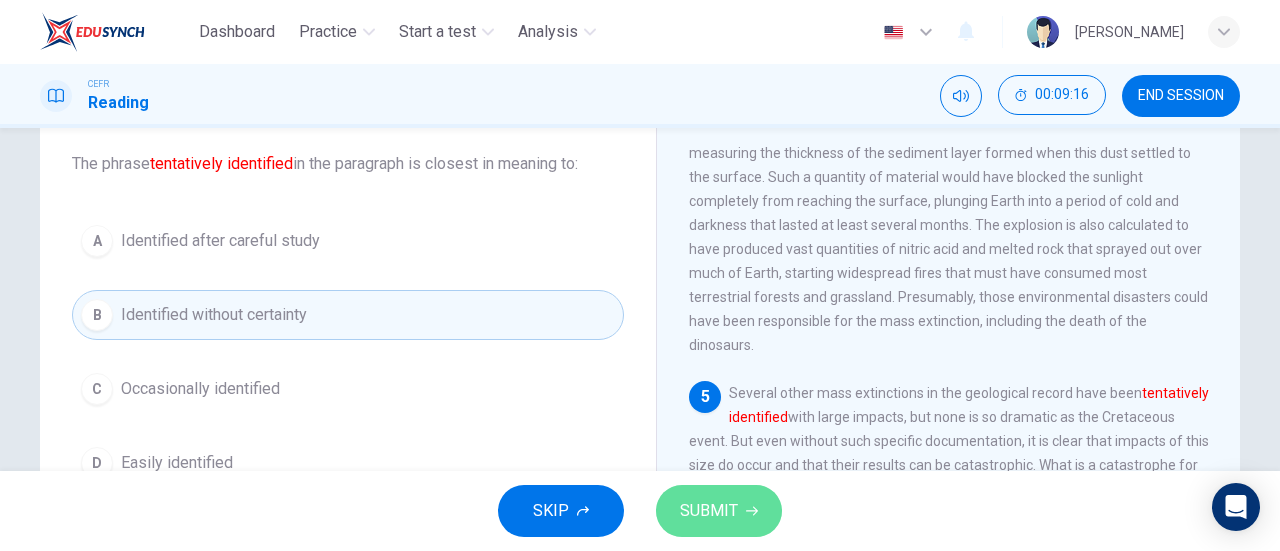 click on "SUBMIT" at bounding box center [719, 511] 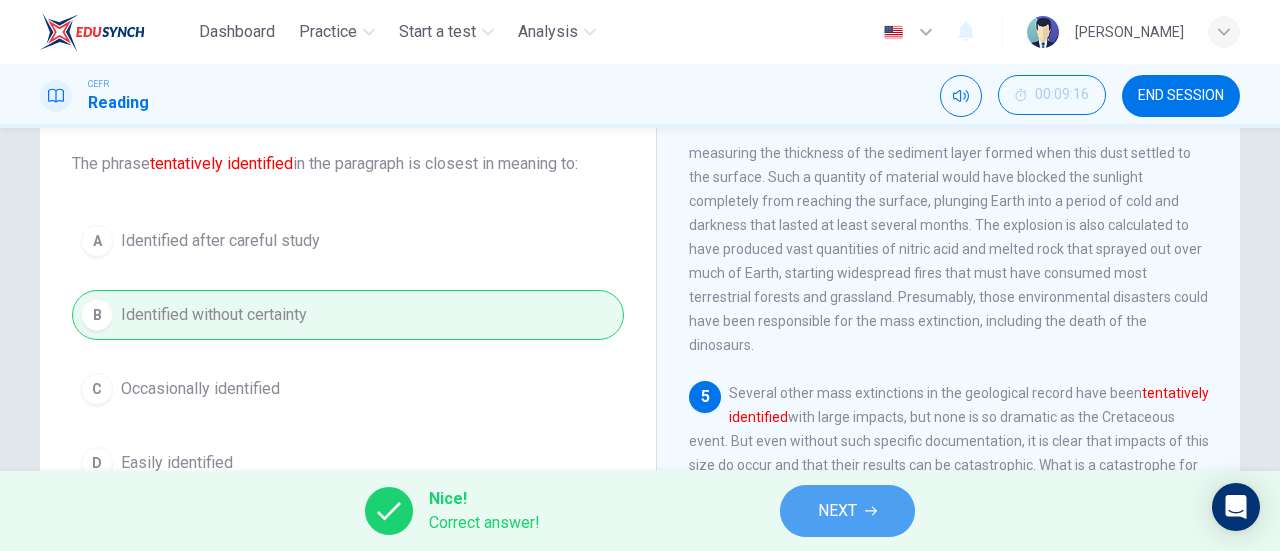 click on "NEXT" at bounding box center (837, 511) 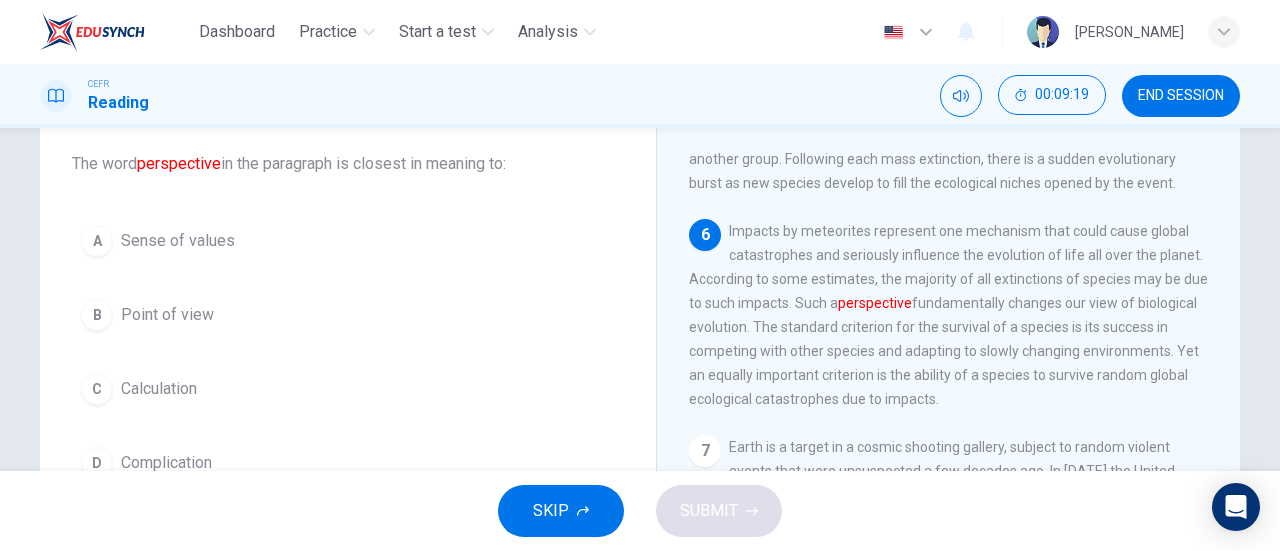 scroll, scrollTop: 1076, scrollLeft: 0, axis: vertical 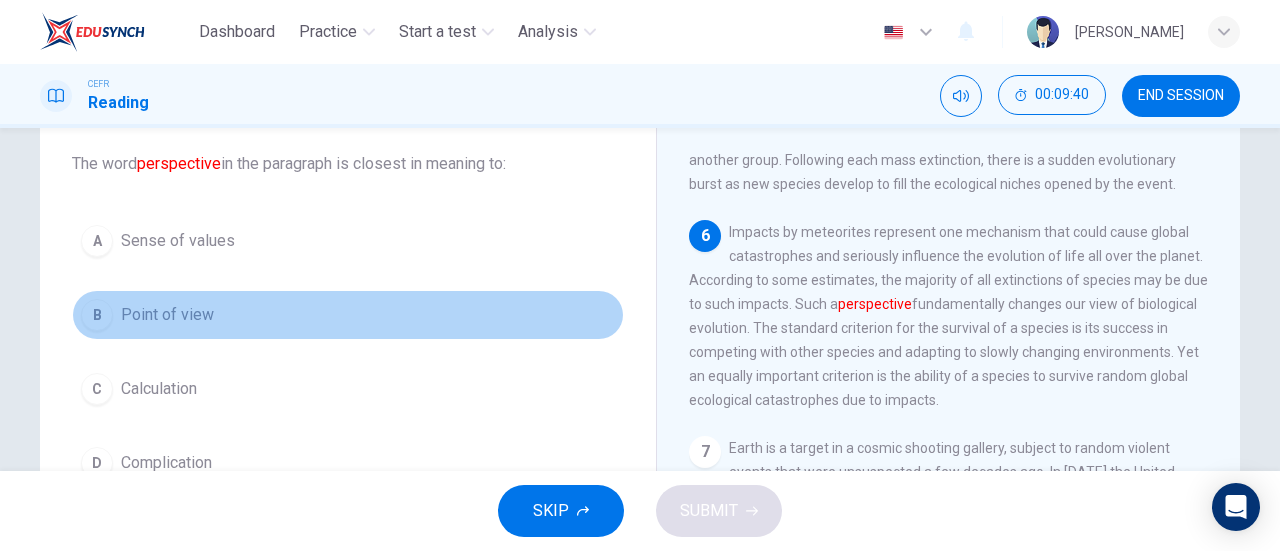 click on "B Point of view" at bounding box center (348, 315) 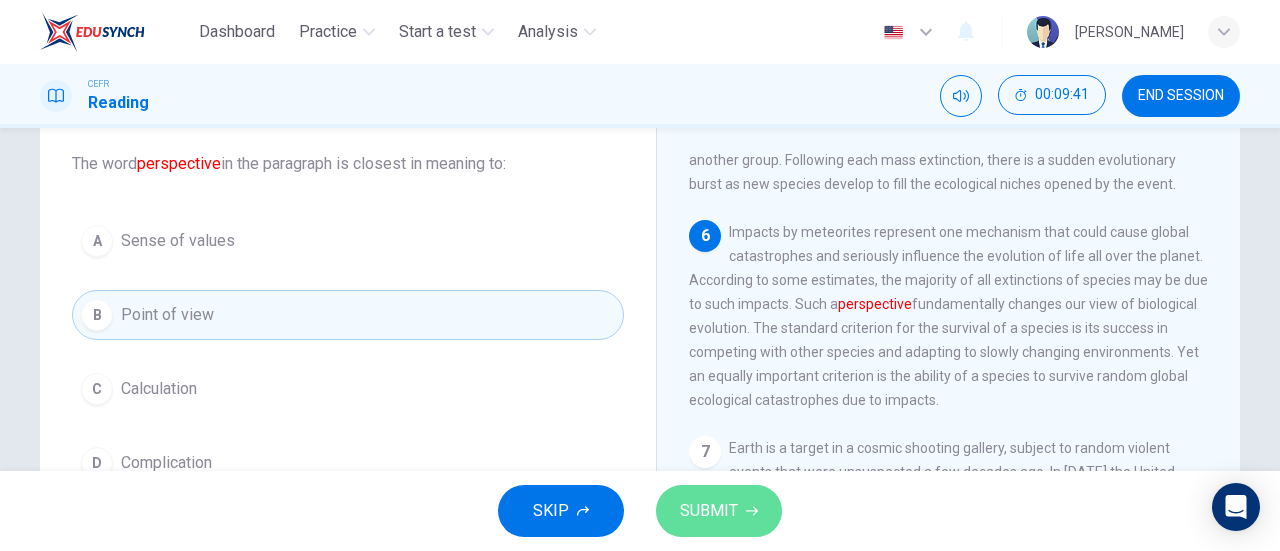click on "SUBMIT" at bounding box center (709, 511) 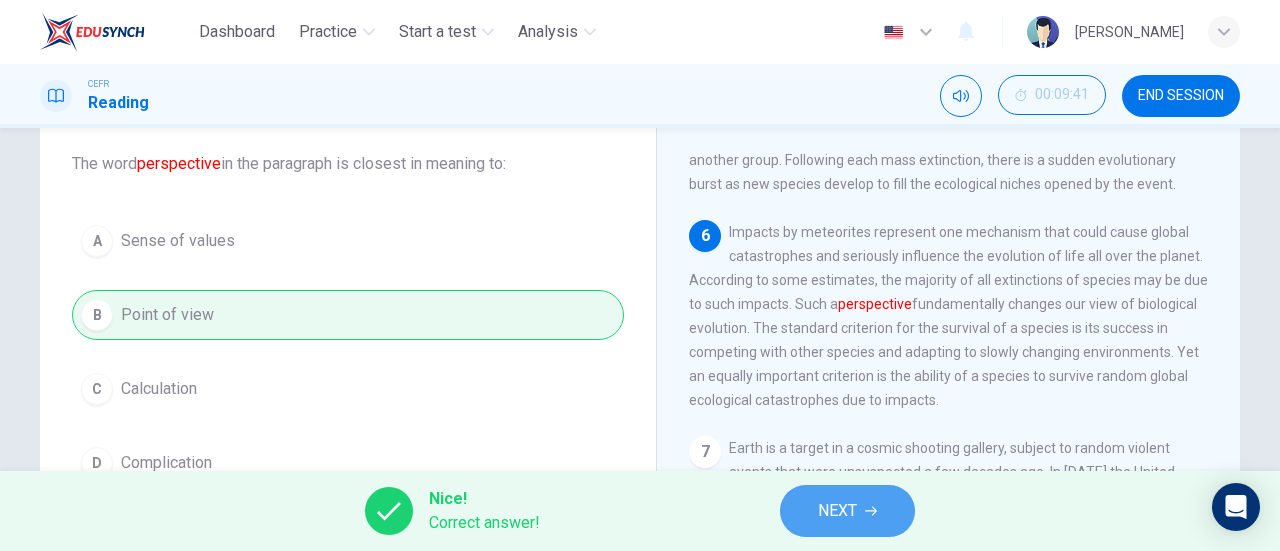 click on "NEXT" at bounding box center (837, 511) 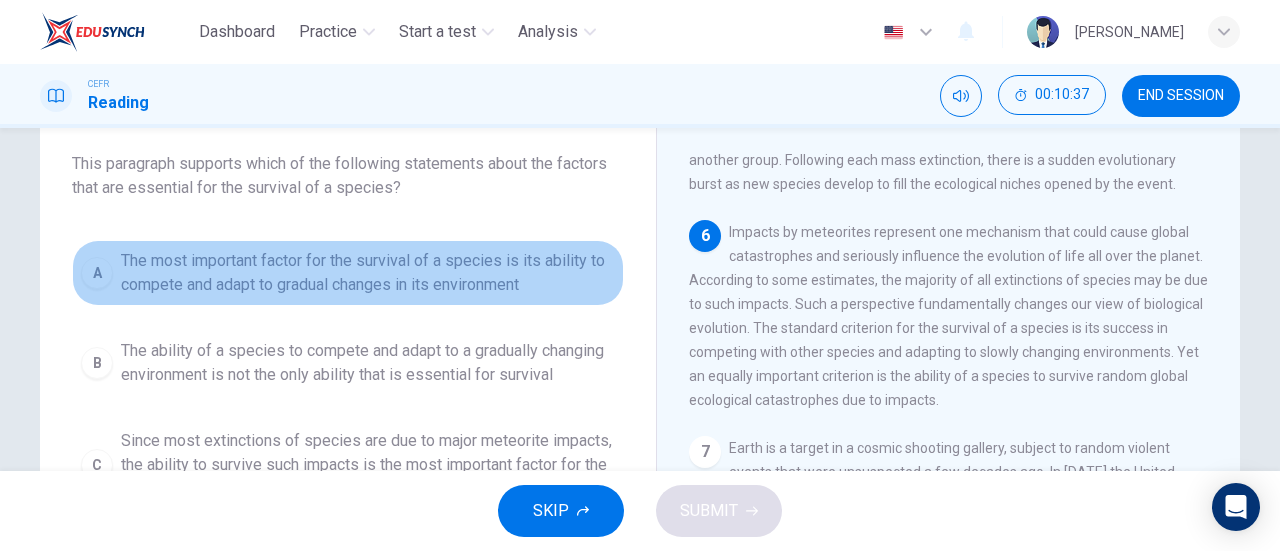 click on "The most important factor for the survival of a species is its ability to compete and adapt to gradual changes in its environment" at bounding box center (368, 273) 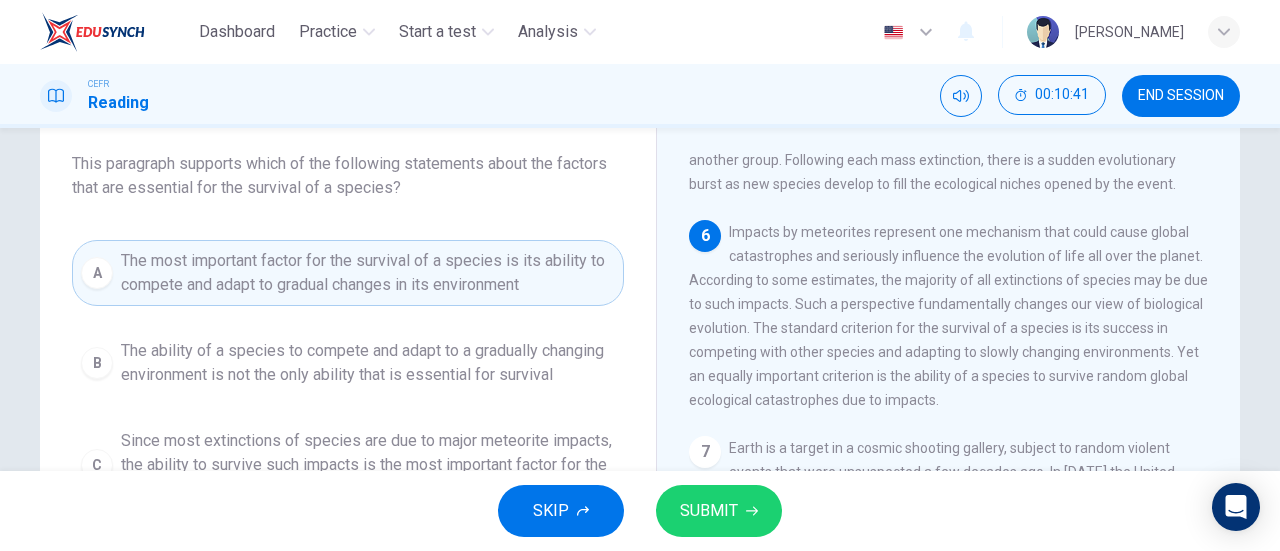 scroll, scrollTop: 158, scrollLeft: 0, axis: vertical 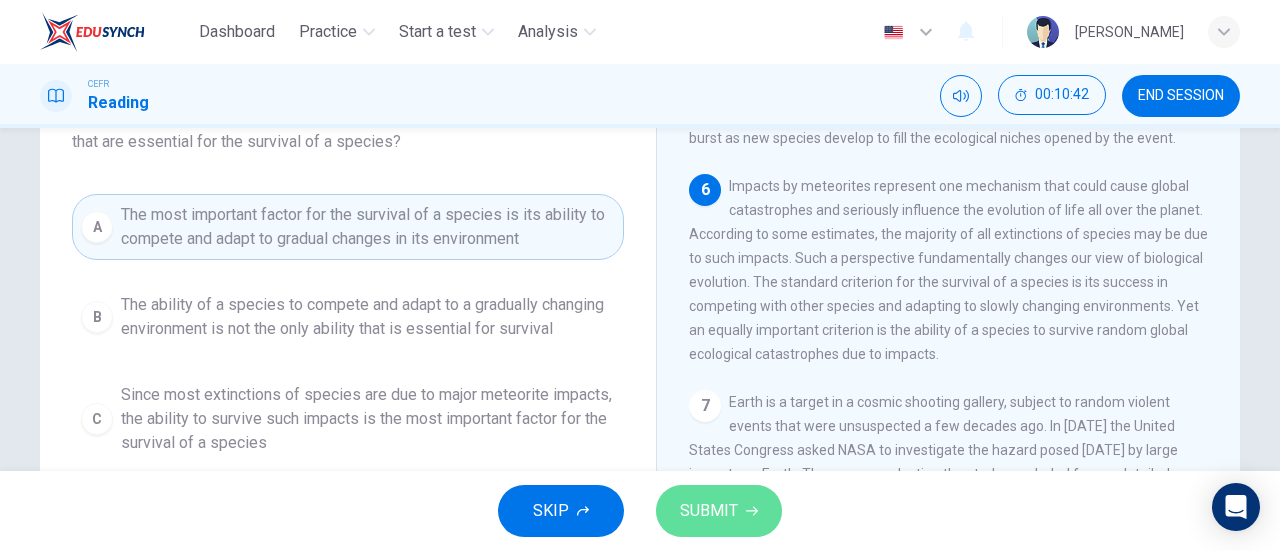 click 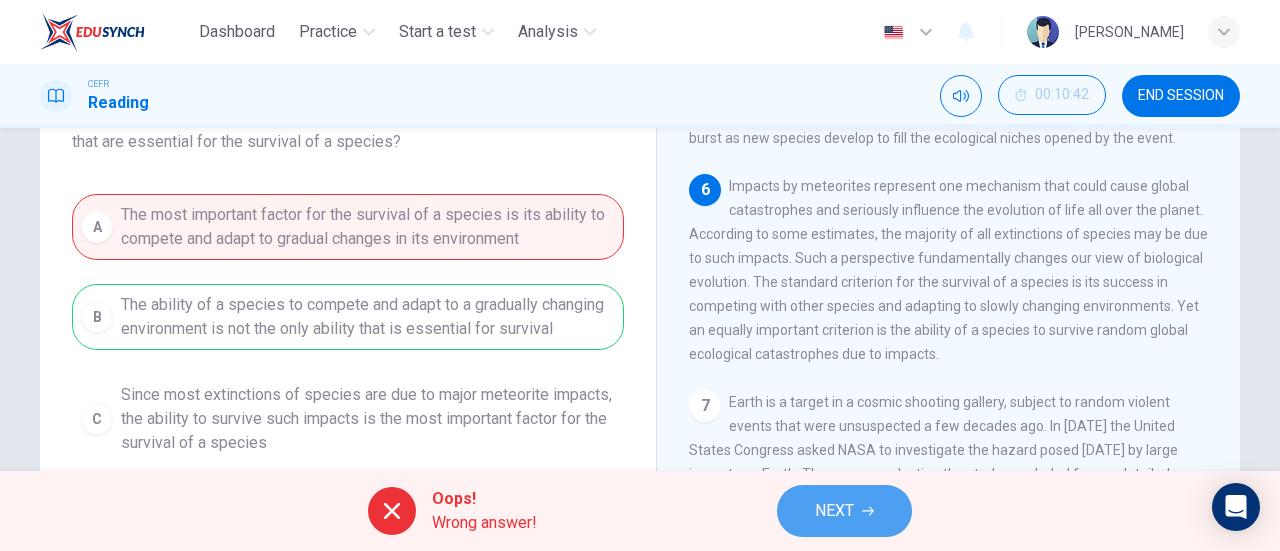 click 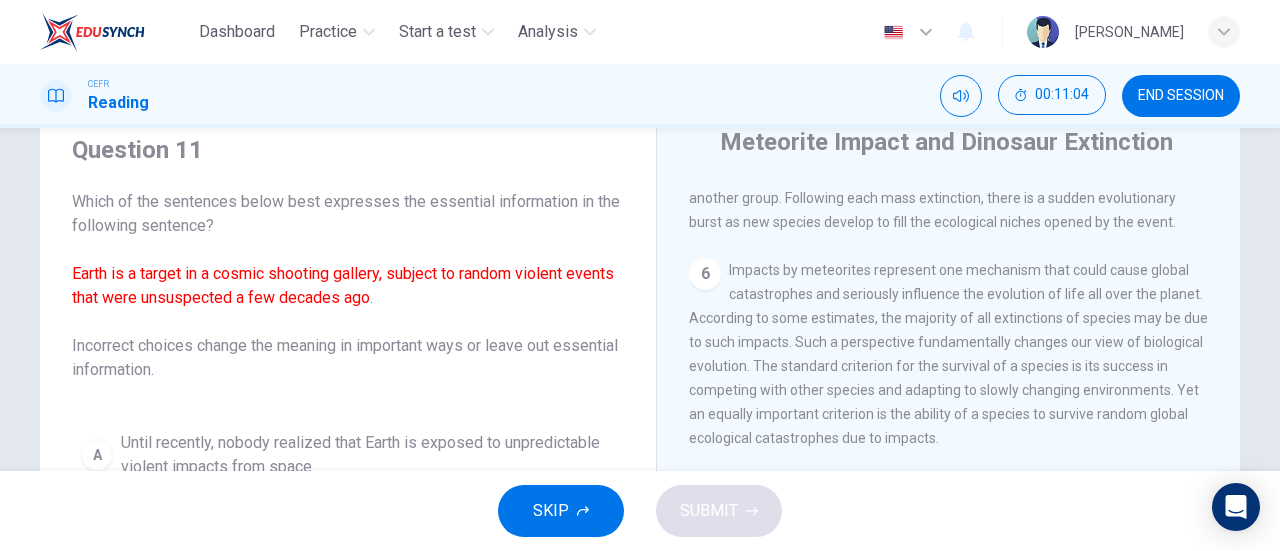 scroll, scrollTop: 76, scrollLeft: 0, axis: vertical 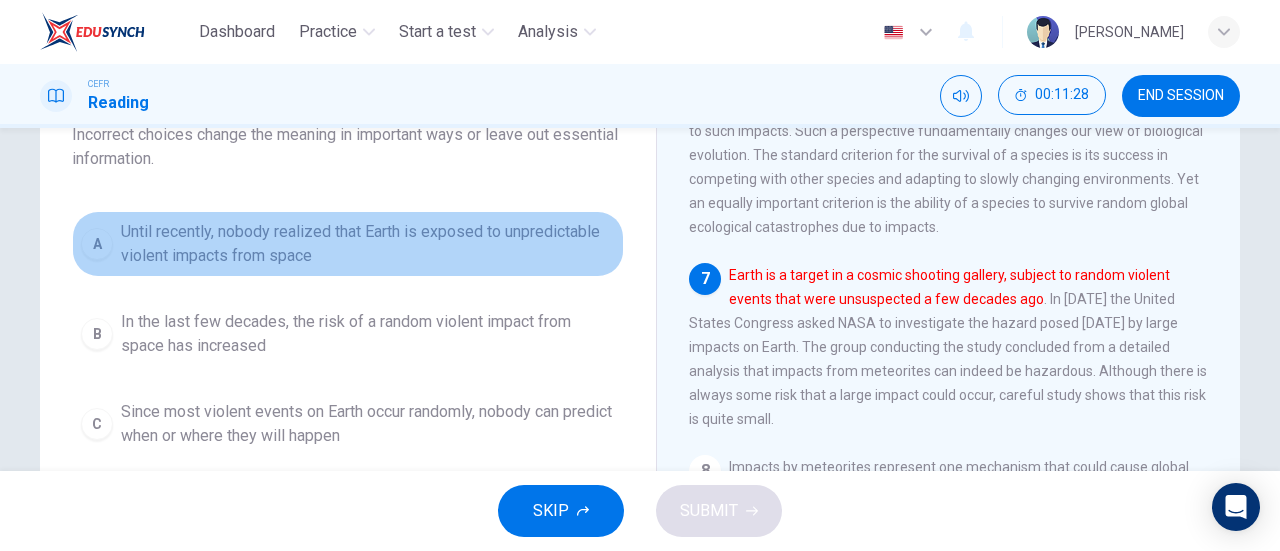 click on "Until recently, nobody realized that Earth is exposed to unpredictable violent impacts from space" at bounding box center (368, 244) 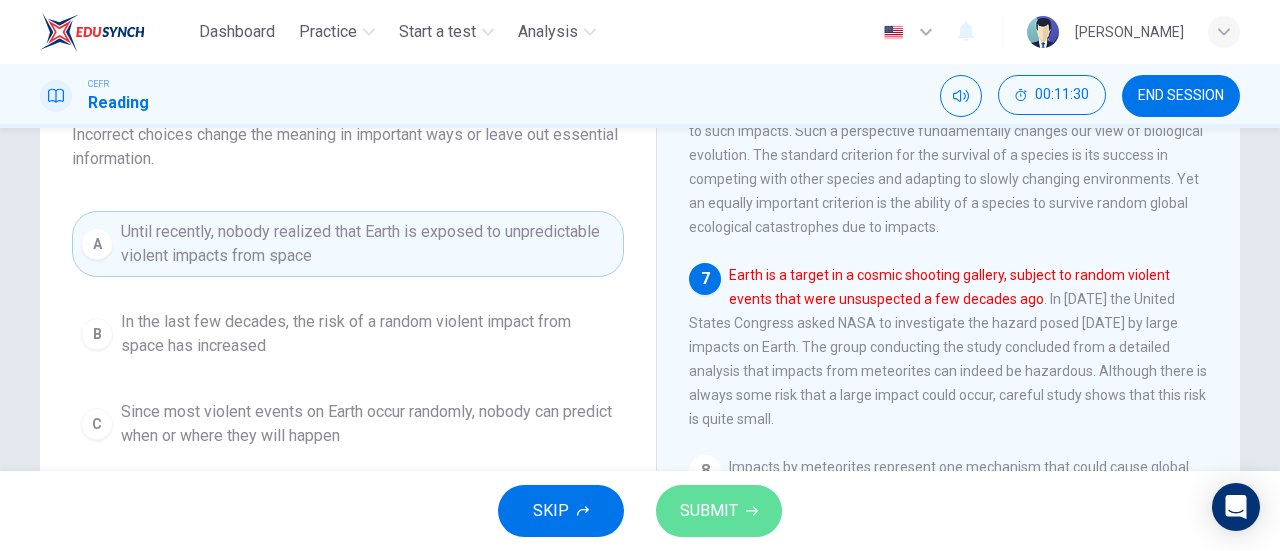 click on "SUBMIT" at bounding box center [719, 511] 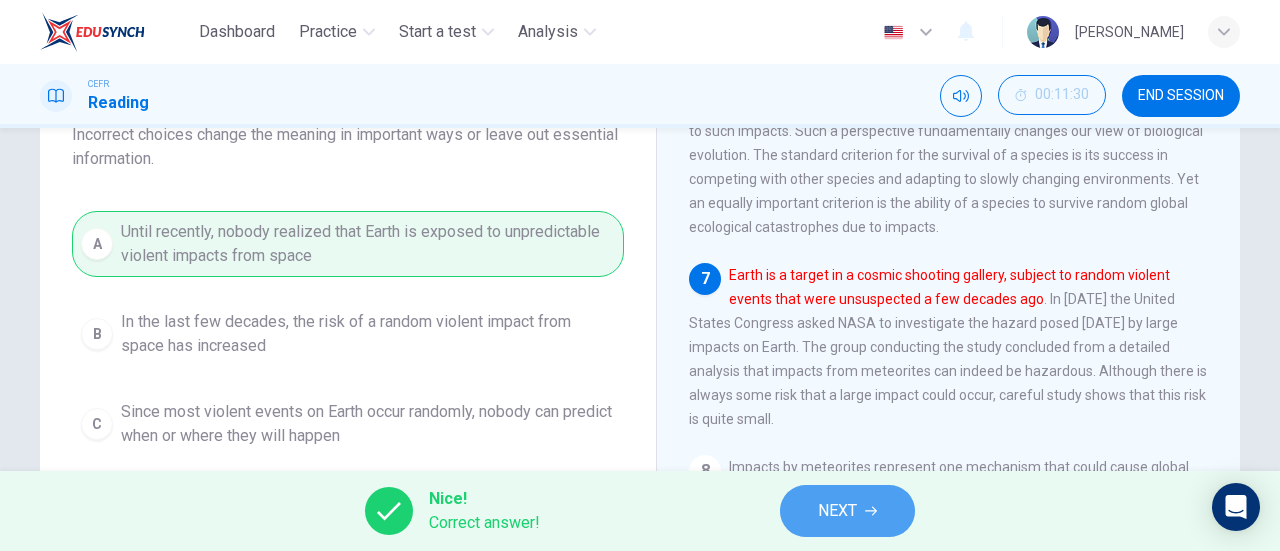 click on "NEXT" at bounding box center (837, 511) 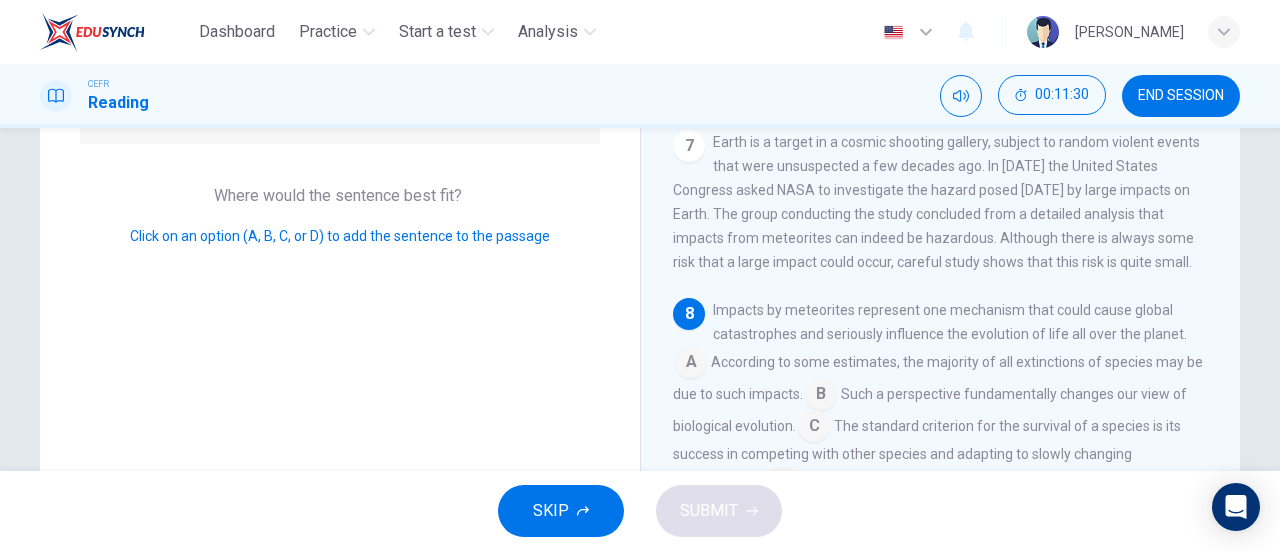 scroll, scrollTop: 1197, scrollLeft: 0, axis: vertical 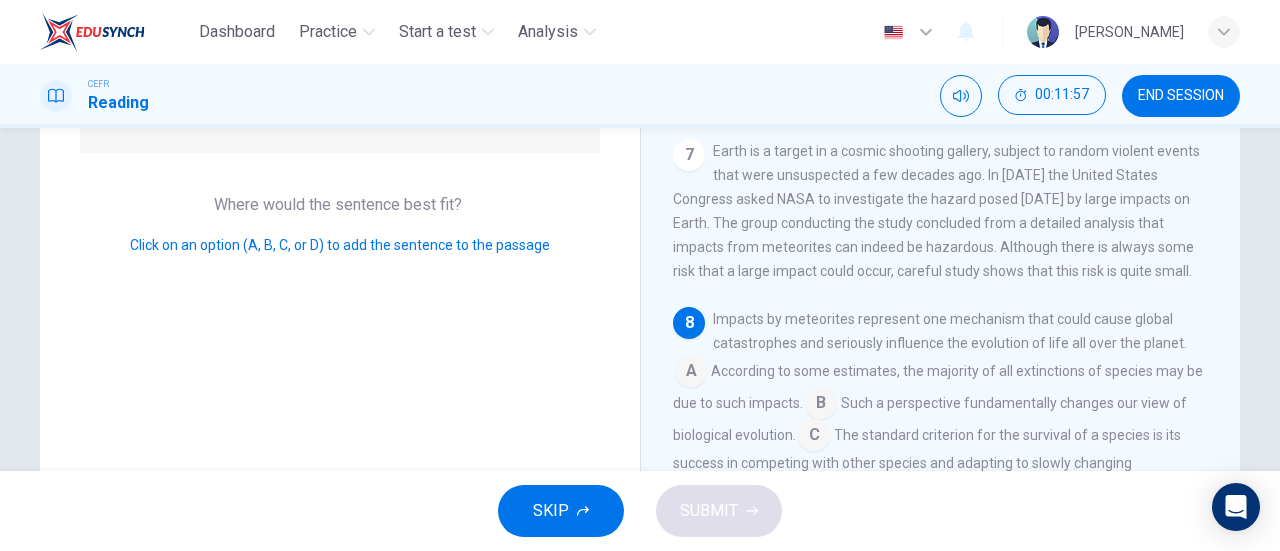 click at bounding box center [814, 437] 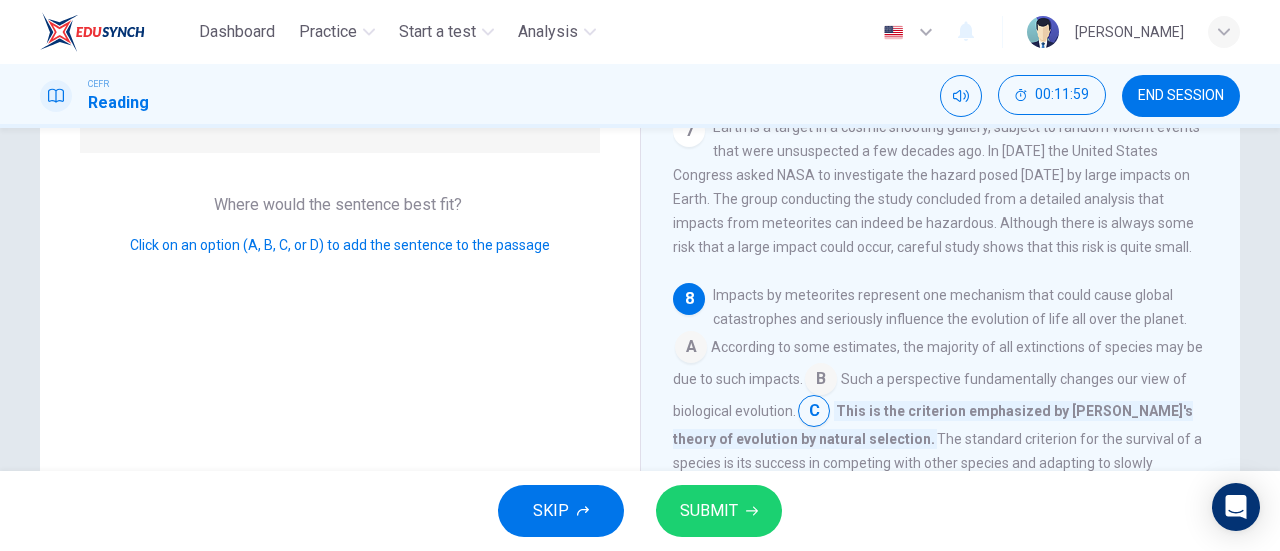 scroll, scrollTop: 1221, scrollLeft: 0, axis: vertical 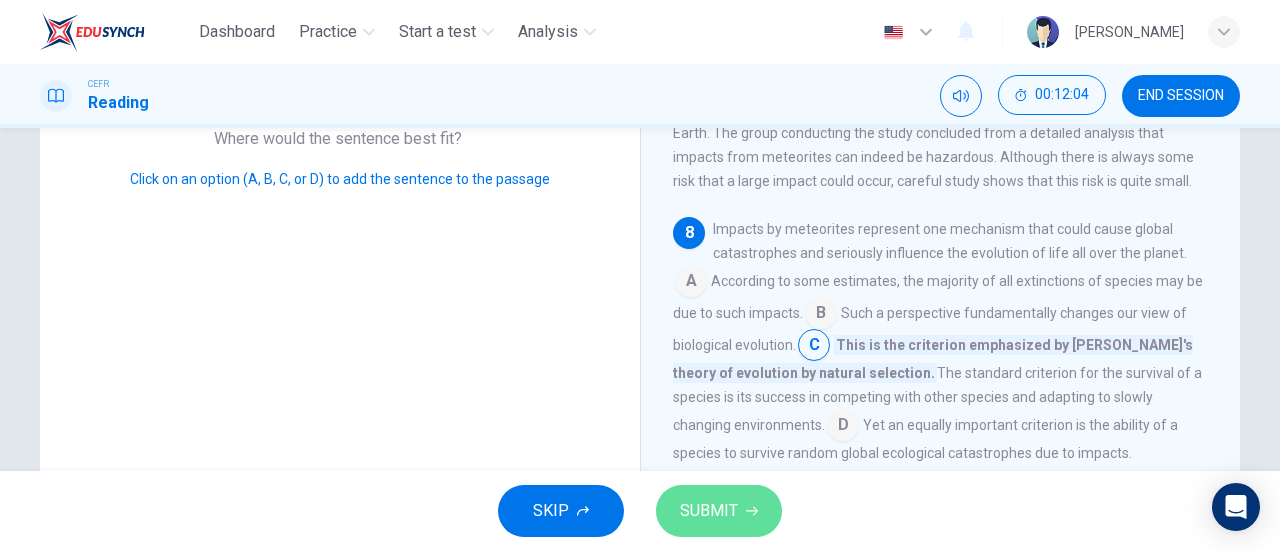 click on "SUBMIT" at bounding box center (719, 511) 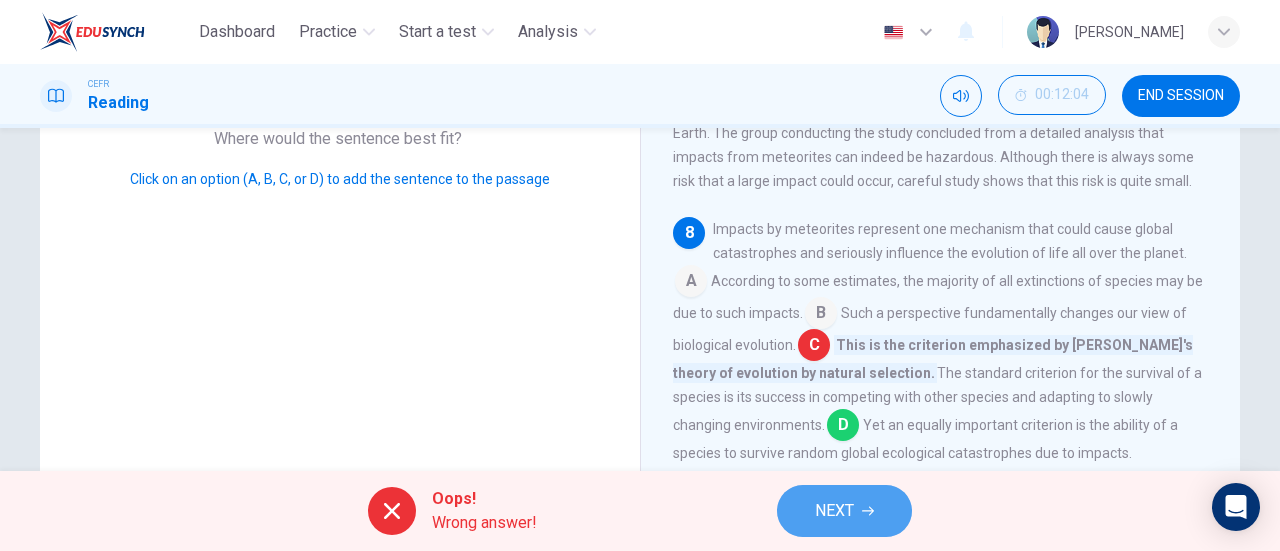 click on "NEXT" at bounding box center [834, 511] 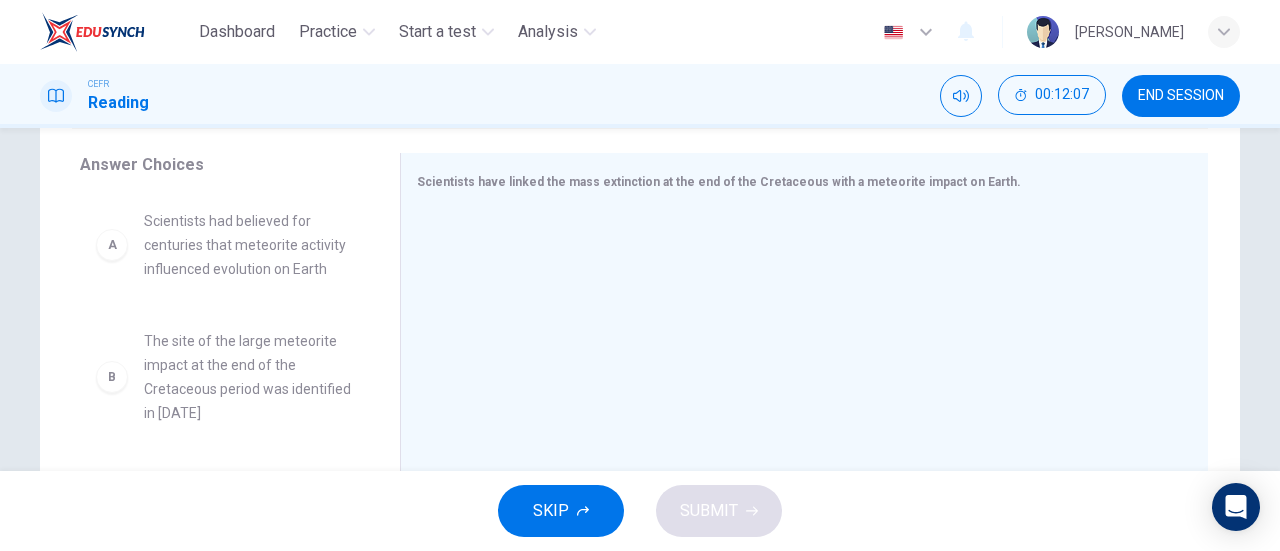 scroll, scrollTop: 321, scrollLeft: 0, axis: vertical 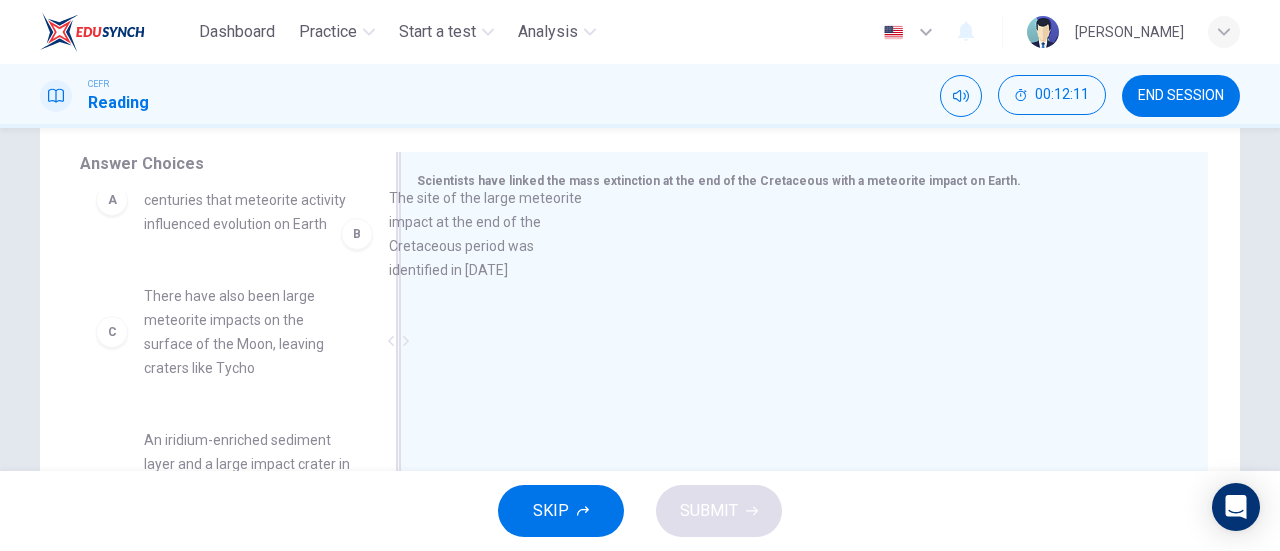 drag, startPoint x: 280, startPoint y: 365, endPoint x: 550, endPoint y: 257, distance: 290.7989 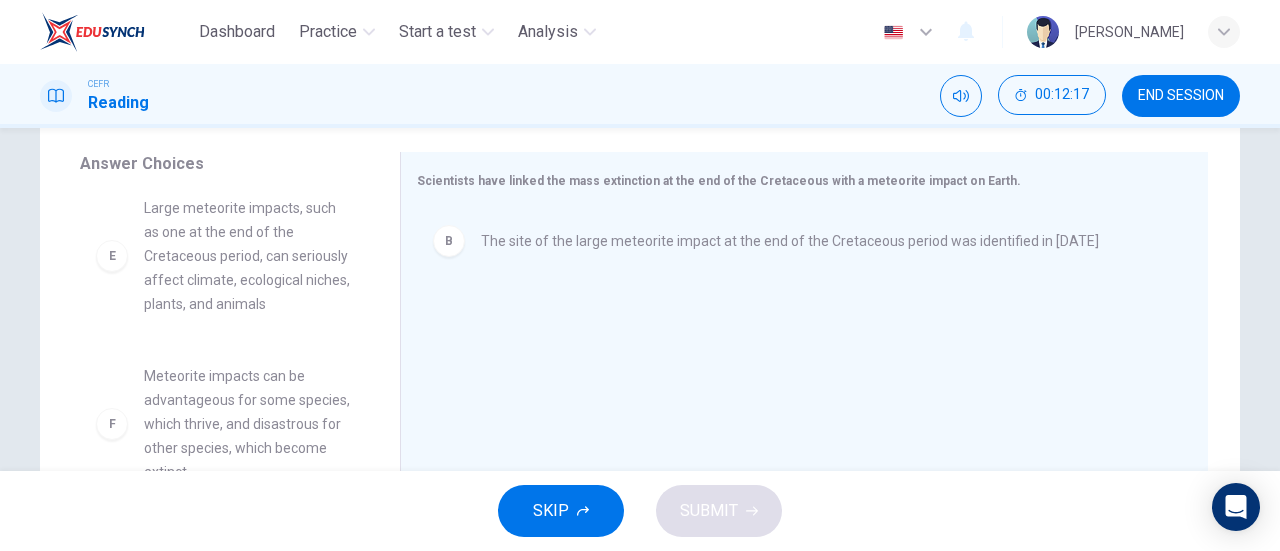 scroll, scrollTop: 492, scrollLeft: 0, axis: vertical 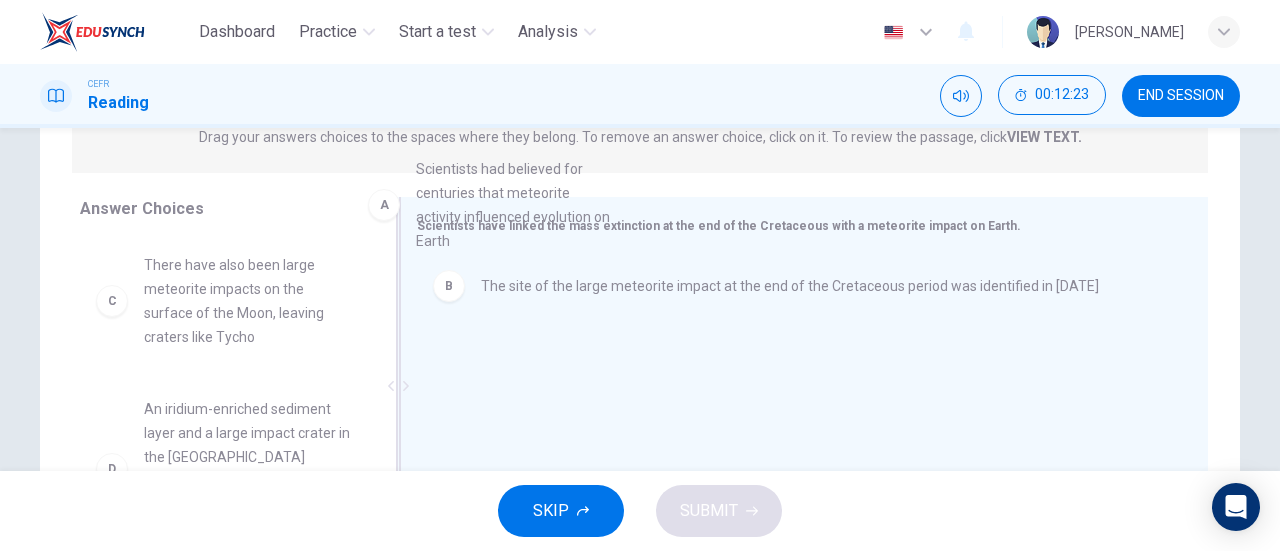 drag, startPoint x: 220, startPoint y: 299, endPoint x: 533, endPoint y: 207, distance: 326.24072 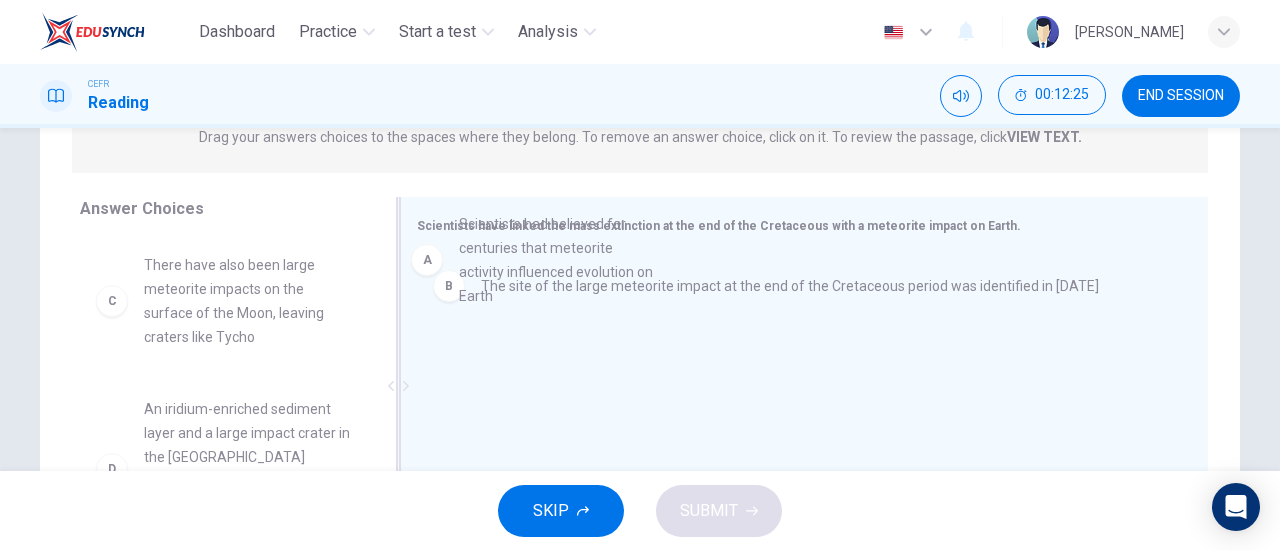 drag, startPoint x: 244, startPoint y: 309, endPoint x: 587, endPoint y: 265, distance: 345.81064 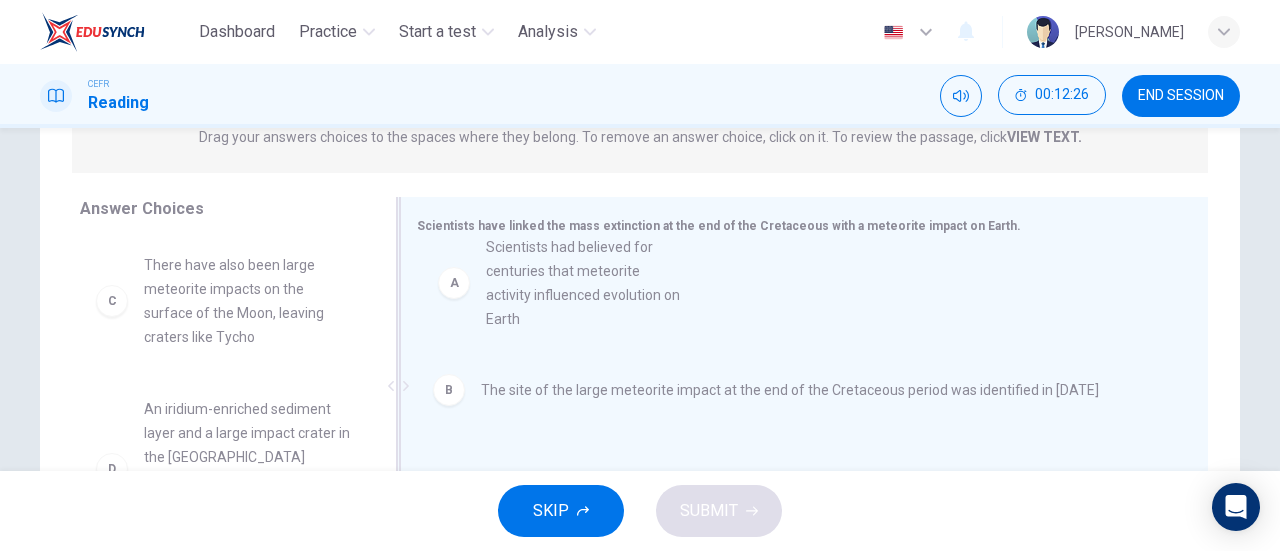 drag, startPoint x: 280, startPoint y: 298, endPoint x: 632, endPoint y: 277, distance: 352.62585 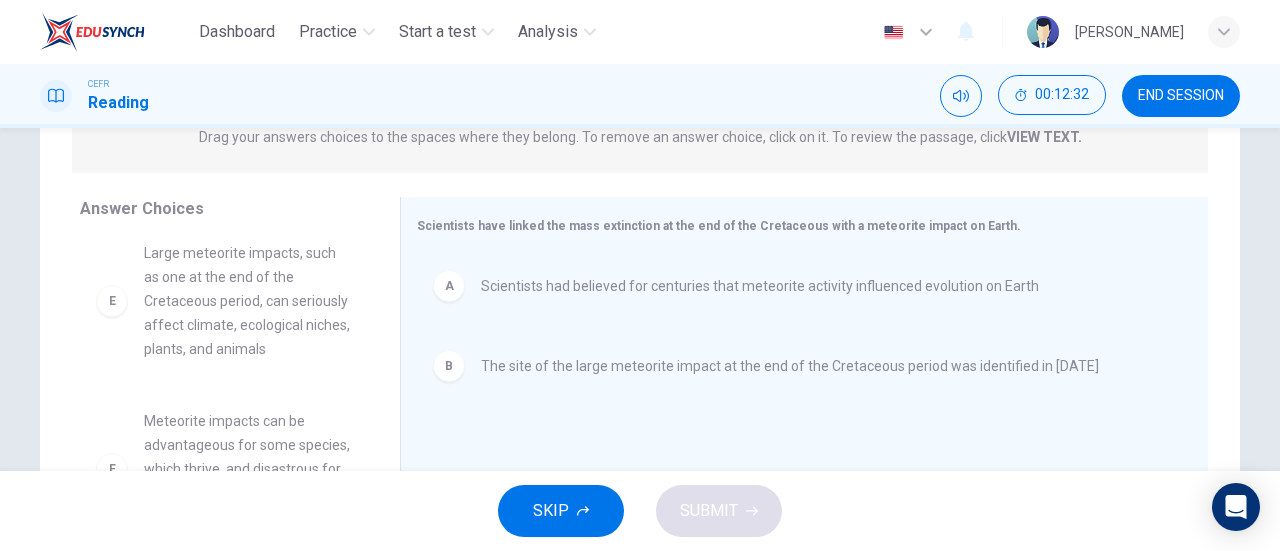 scroll, scrollTop: 372, scrollLeft: 0, axis: vertical 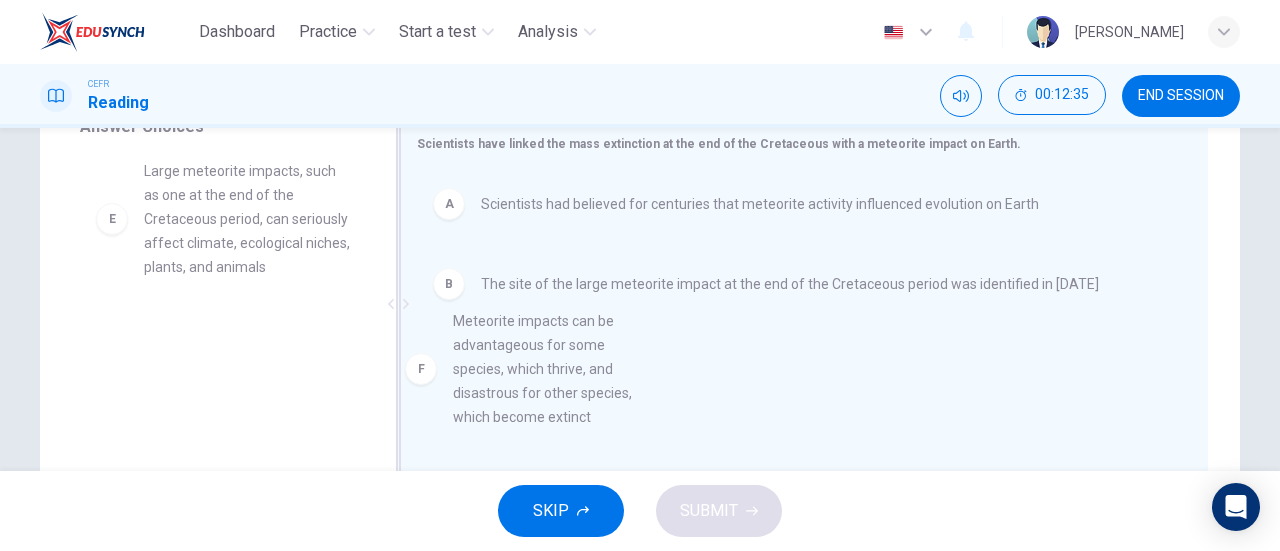 drag, startPoint x: 283, startPoint y: 396, endPoint x: 618, endPoint y: 366, distance: 336.3406 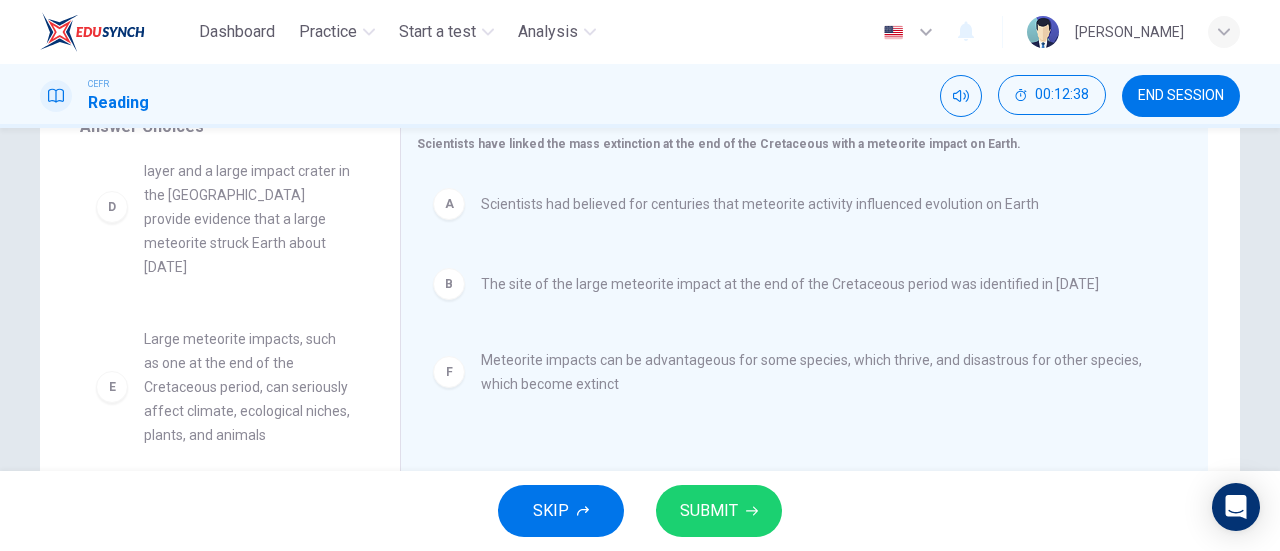 scroll, scrollTop: 104, scrollLeft: 0, axis: vertical 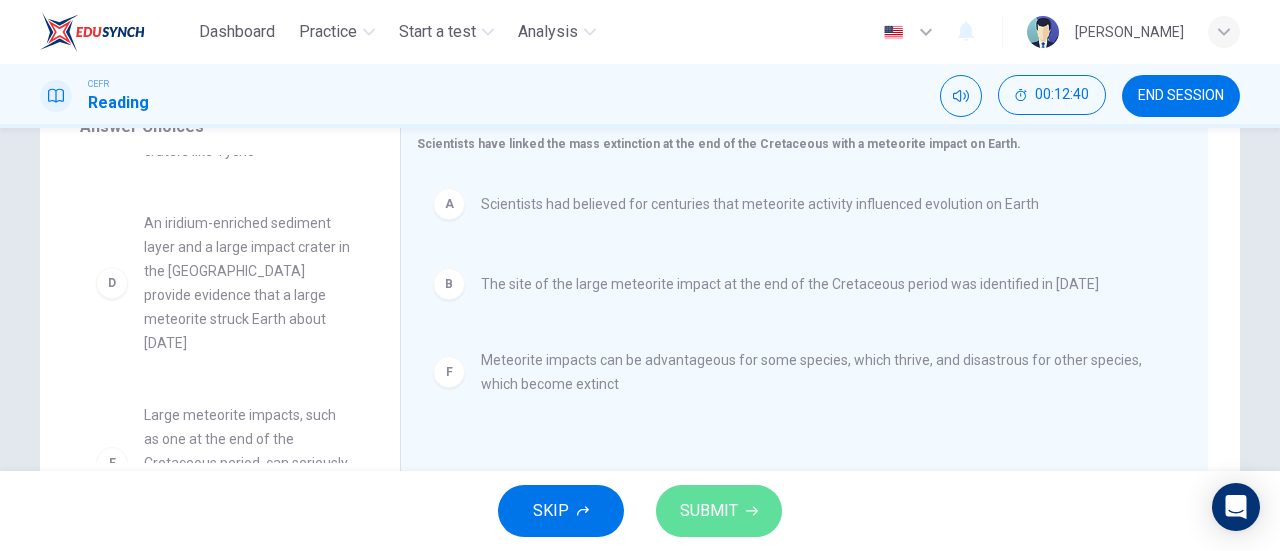click on "SUBMIT" at bounding box center (709, 511) 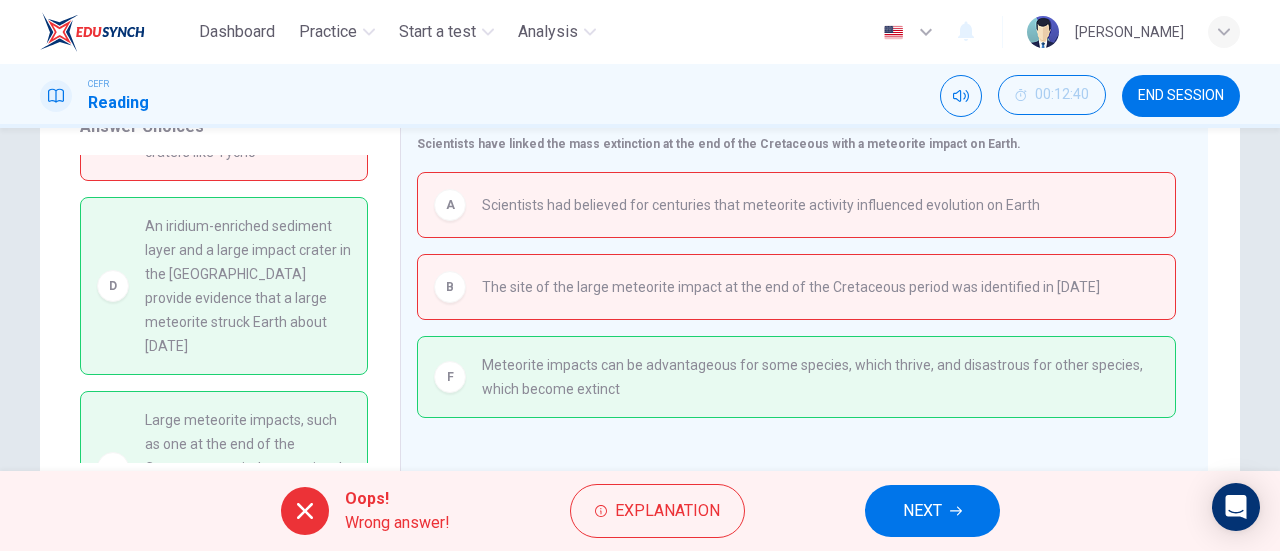 scroll, scrollTop: 208, scrollLeft: 0, axis: vertical 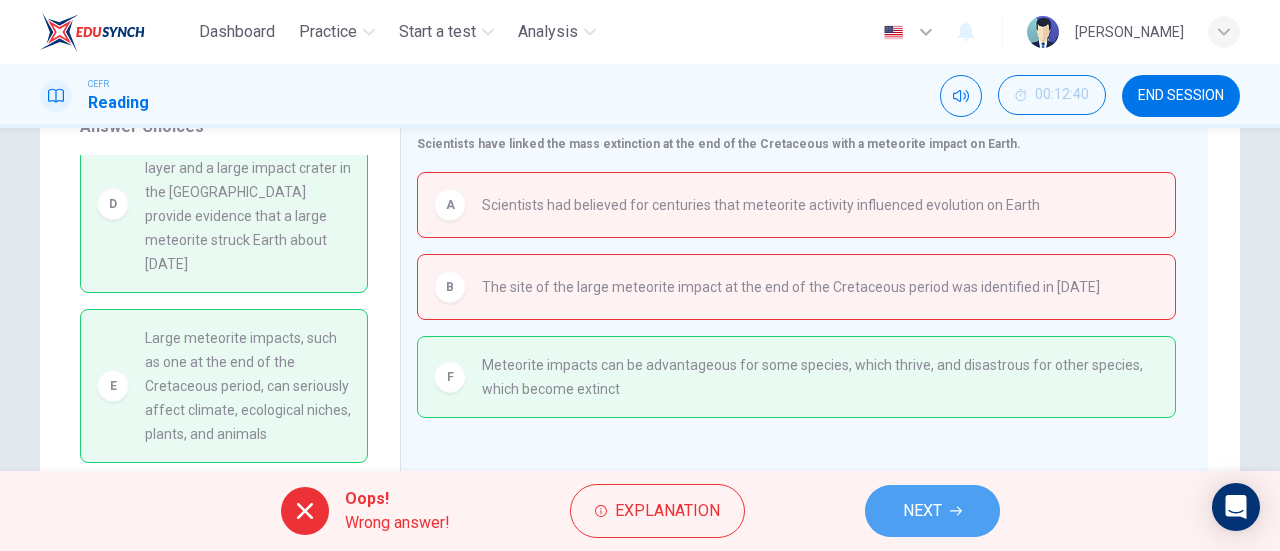 click on "NEXT" at bounding box center (932, 511) 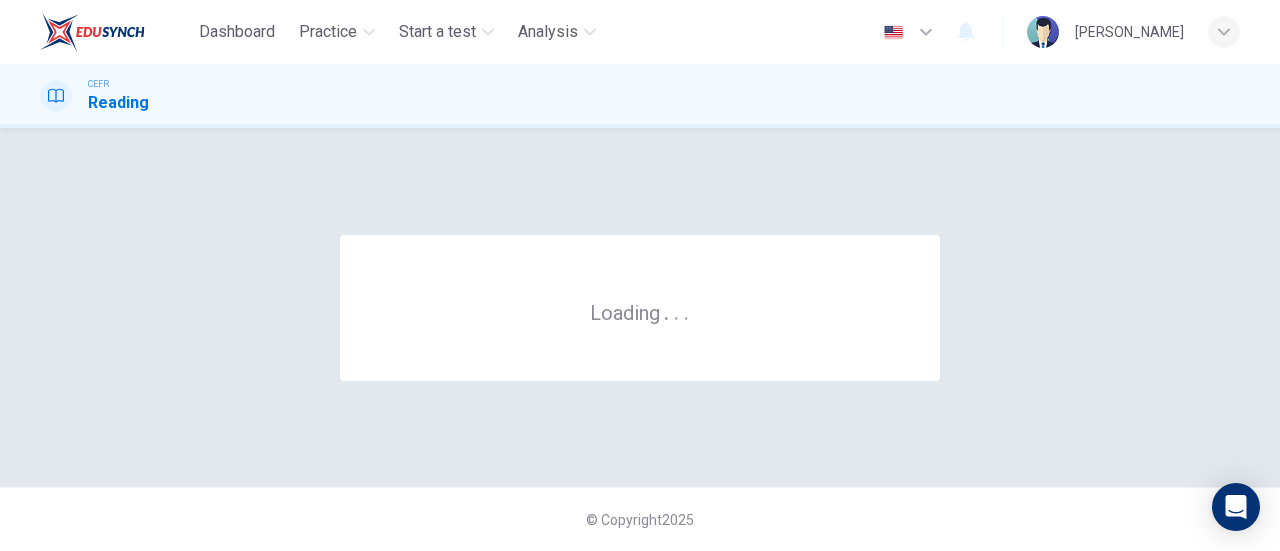 scroll, scrollTop: 0, scrollLeft: 0, axis: both 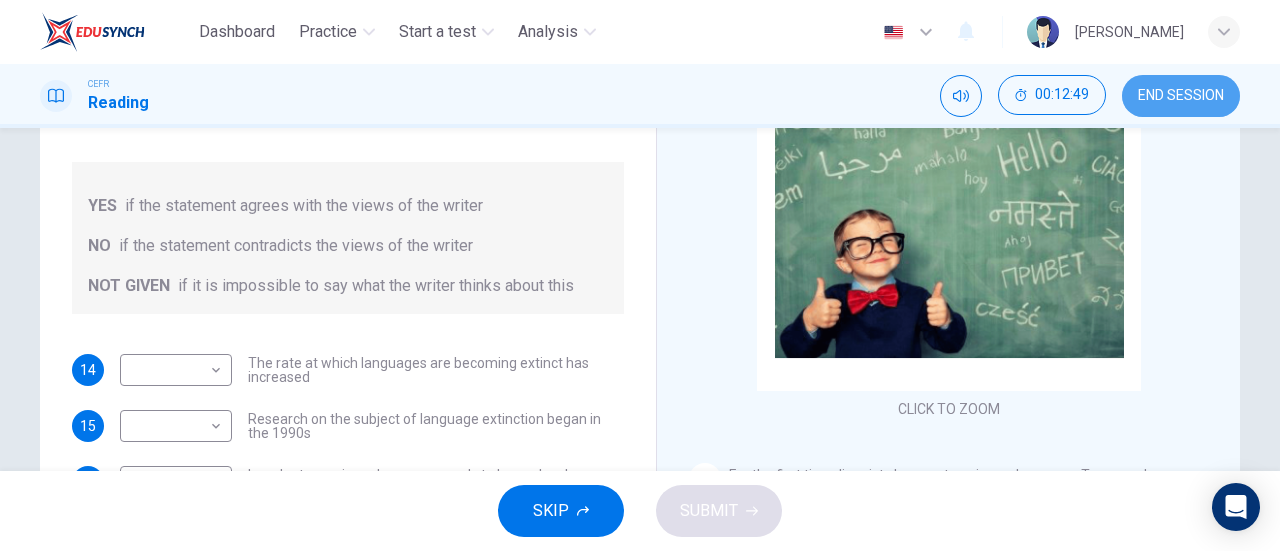 click on "END SESSION" at bounding box center (1181, 96) 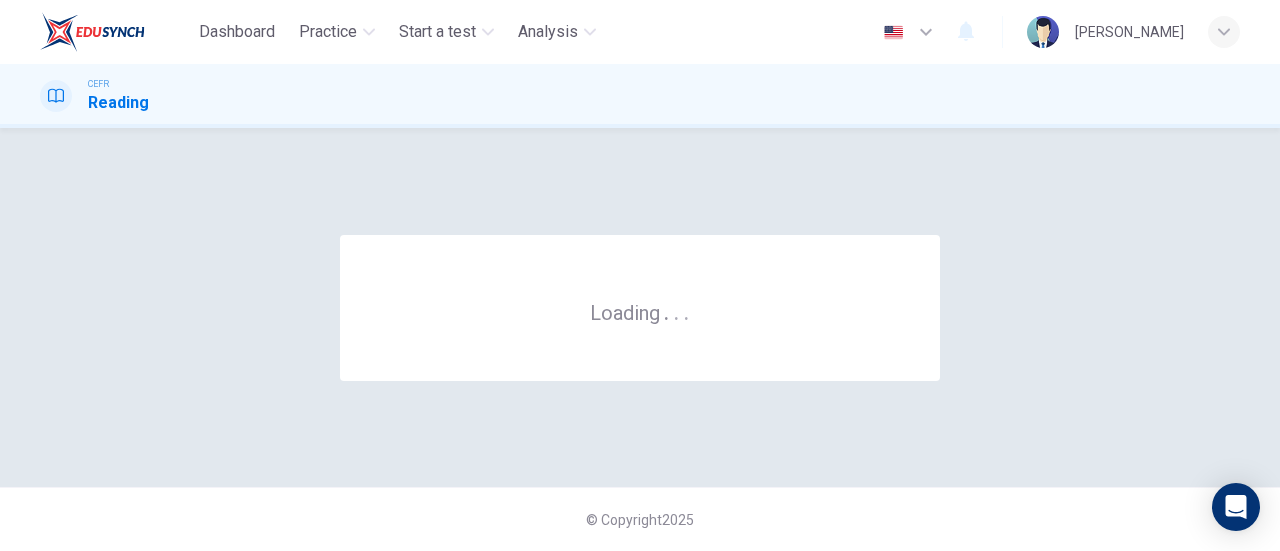 scroll, scrollTop: 0, scrollLeft: 0, axis: both 